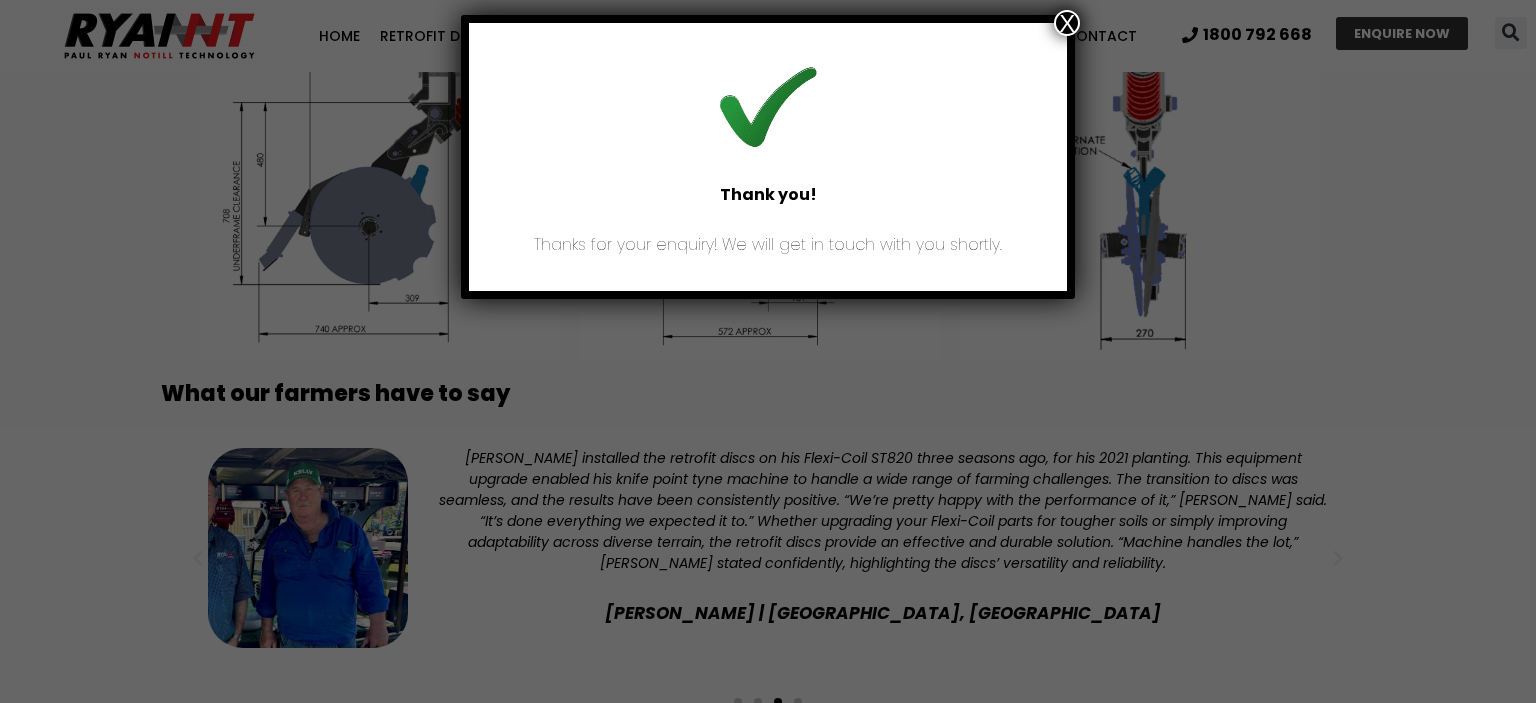 scroll, scrollTop: 0, scrollLeft: 0, axis: both 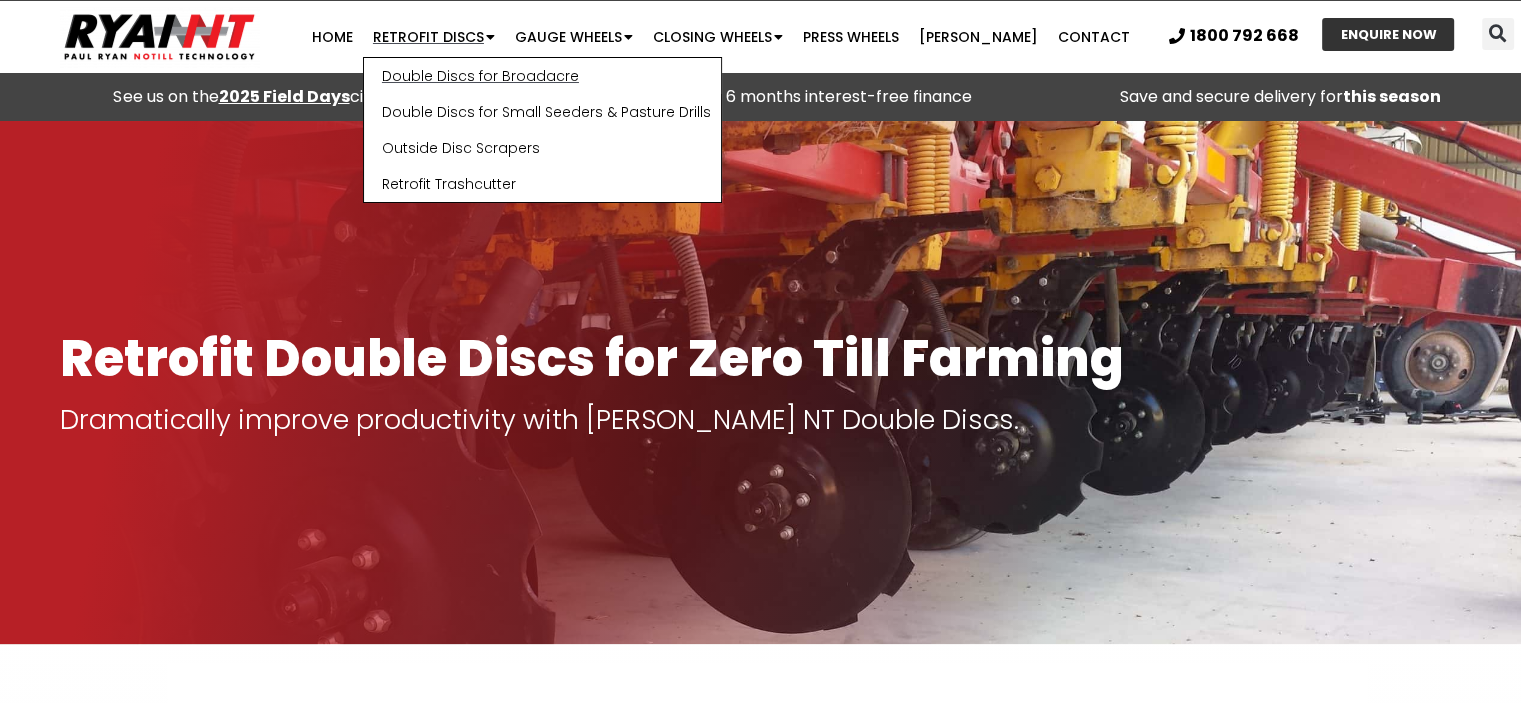 click on "Double Discs for Broadacre" 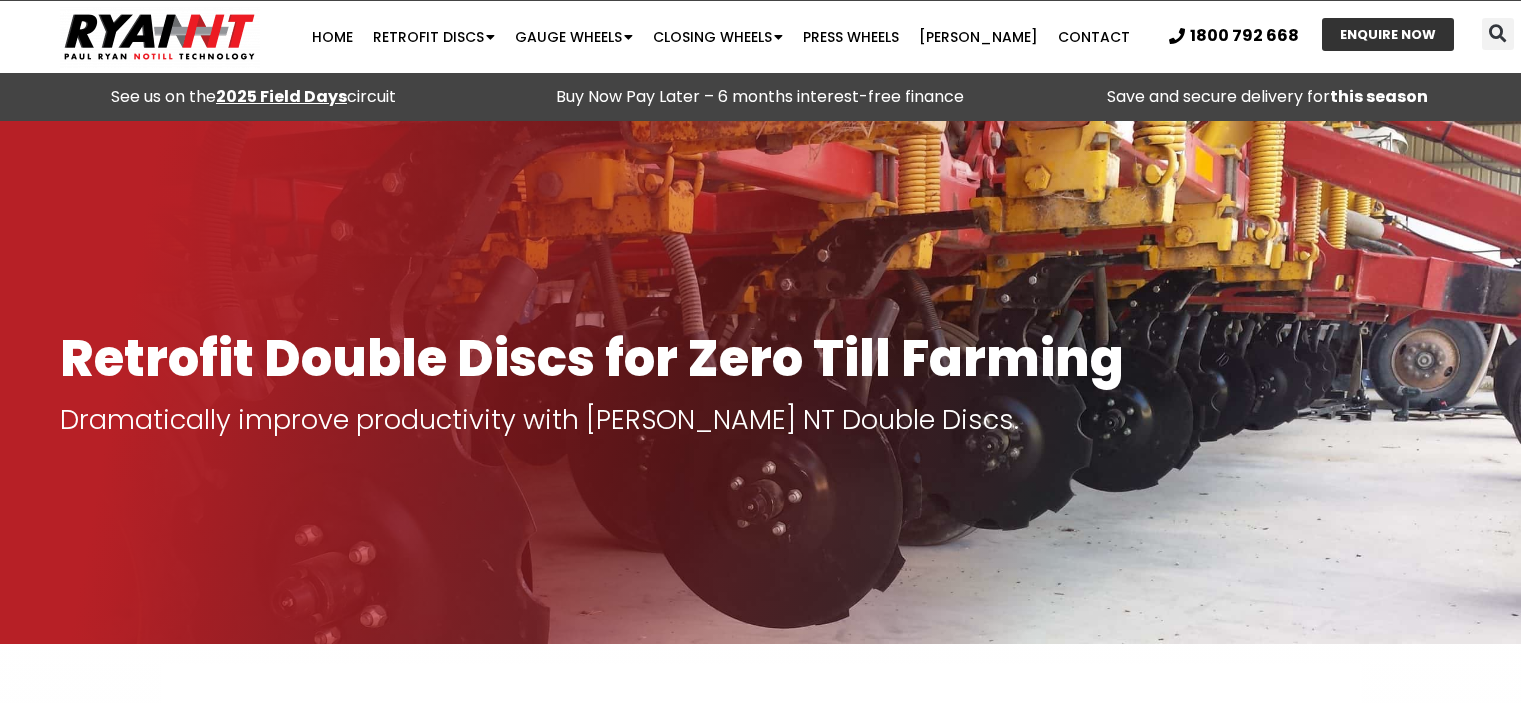 scroll, scrollTop: 0, scrollLeft: 0, axis: both 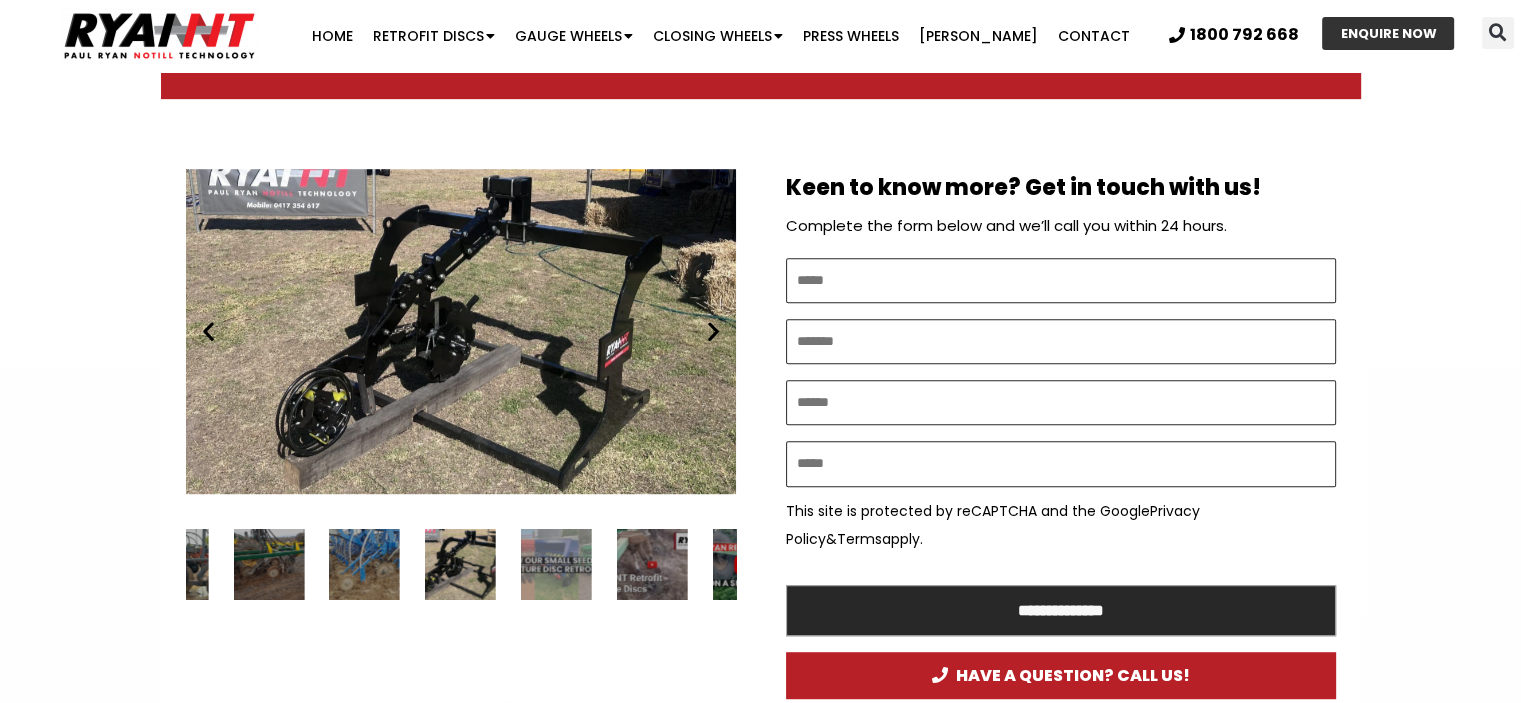 click at bounding box center [713, 331] 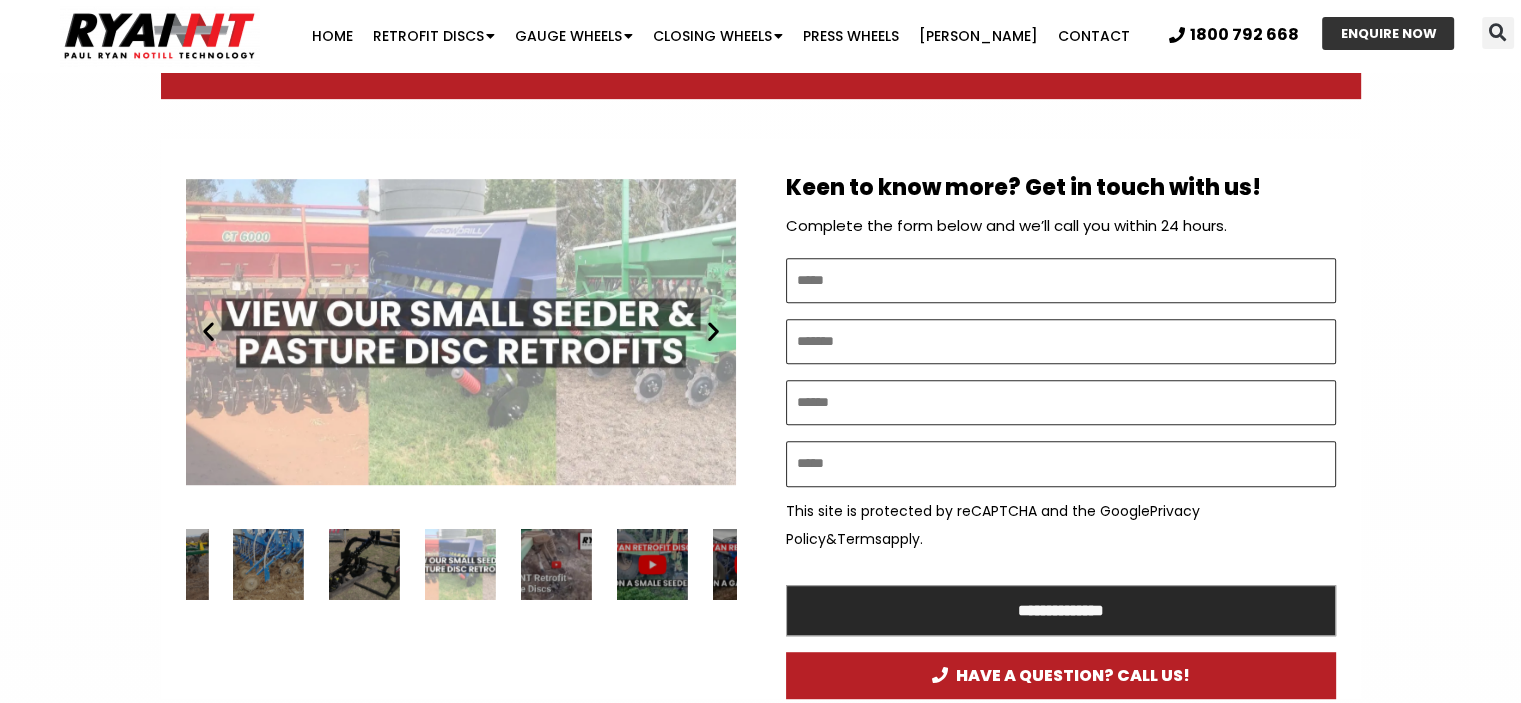 click at bounding box center (208, 331) 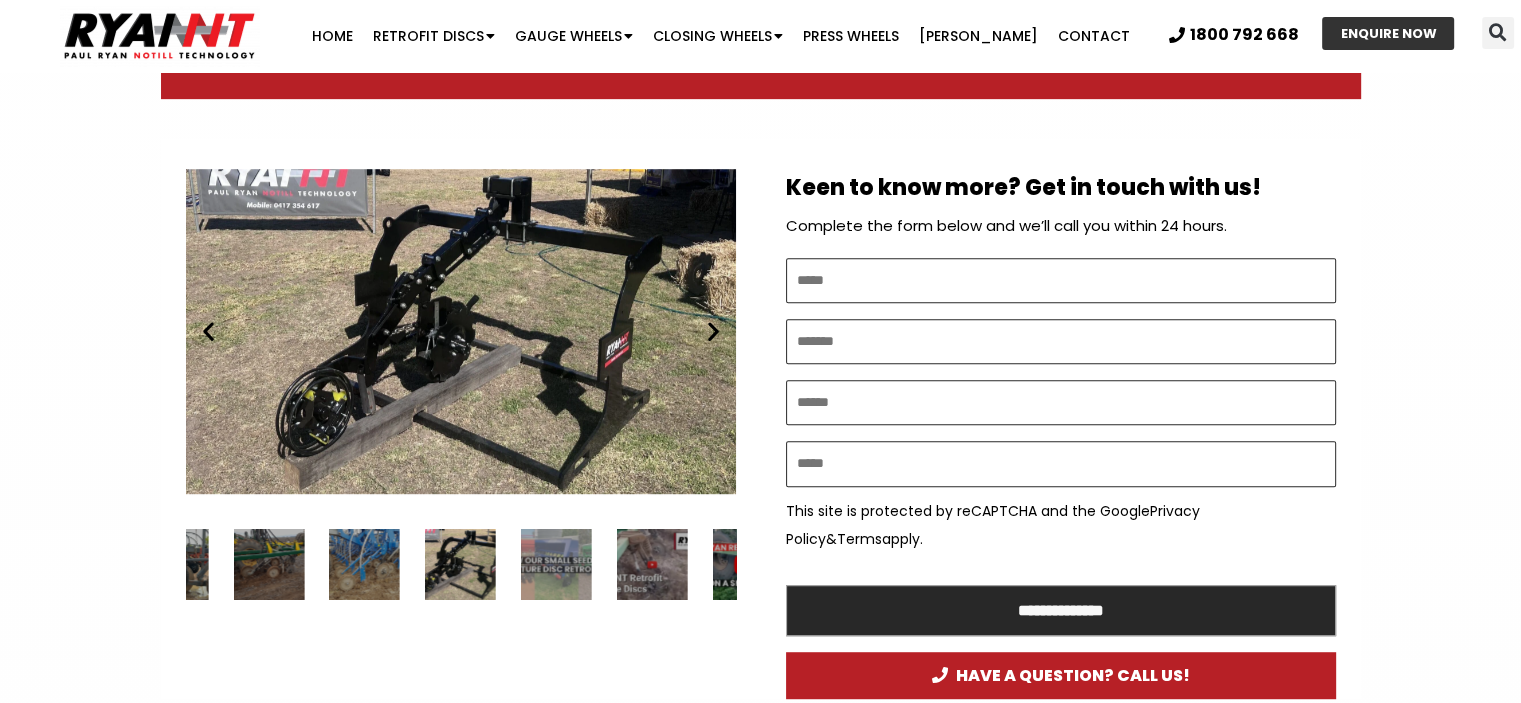 click at bounding box center (208, 331) 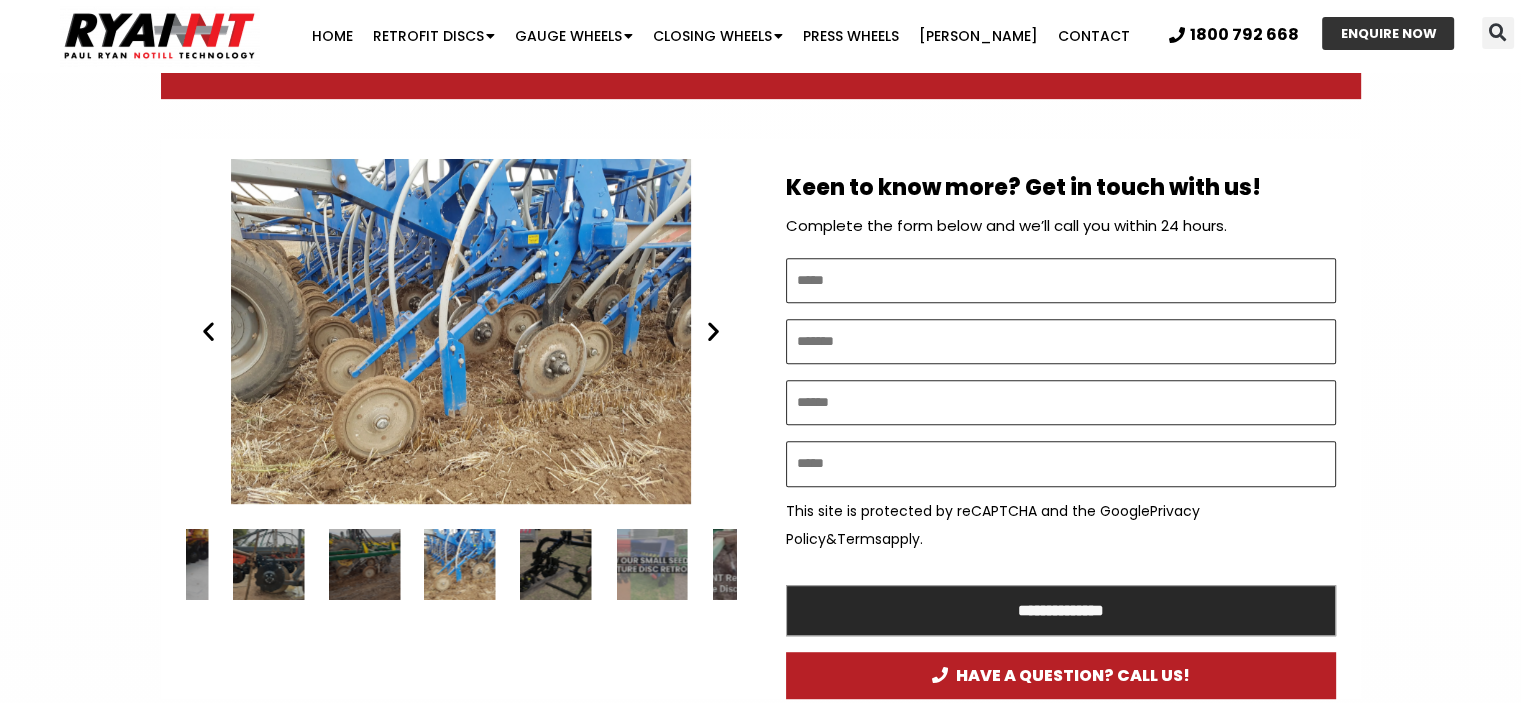 click at bounding box center [208, 331] 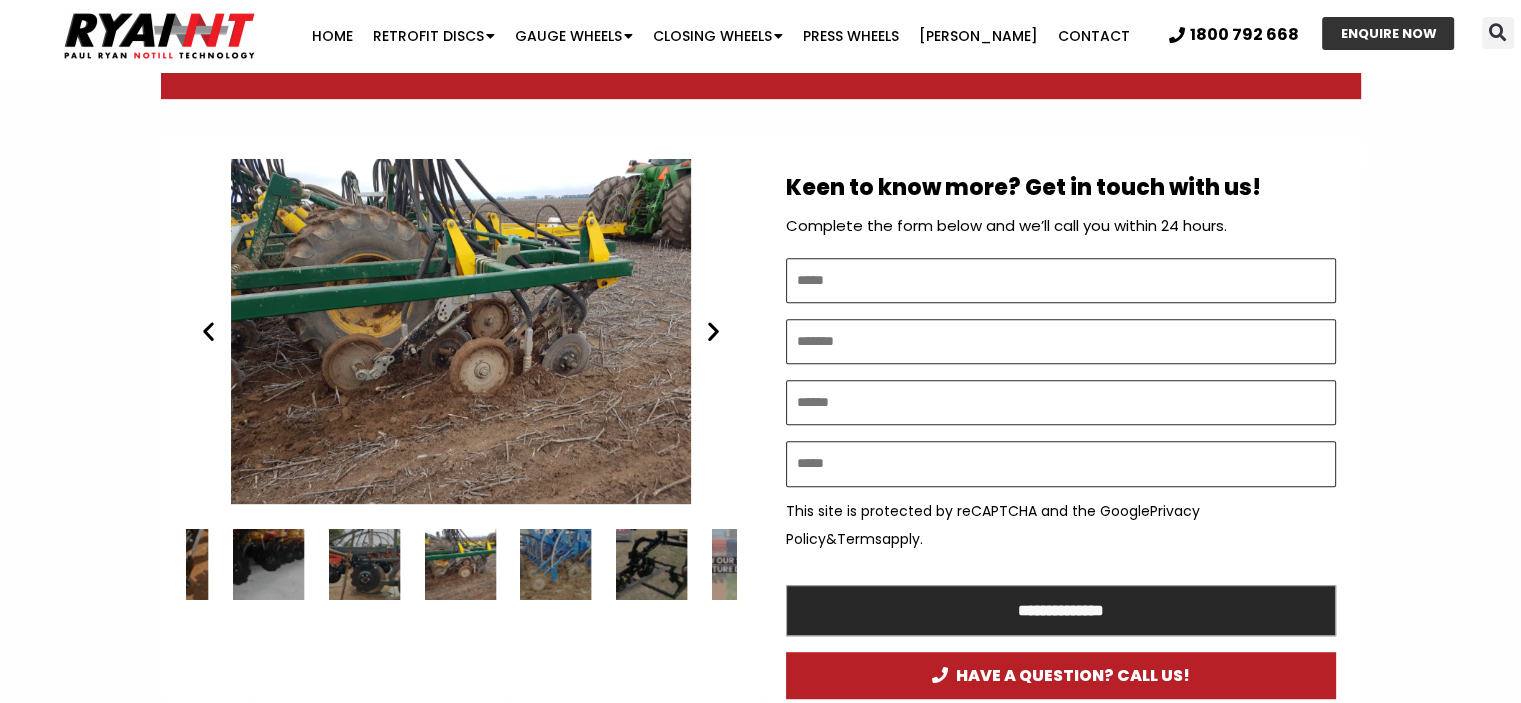 click at bounding box center (208, 331) 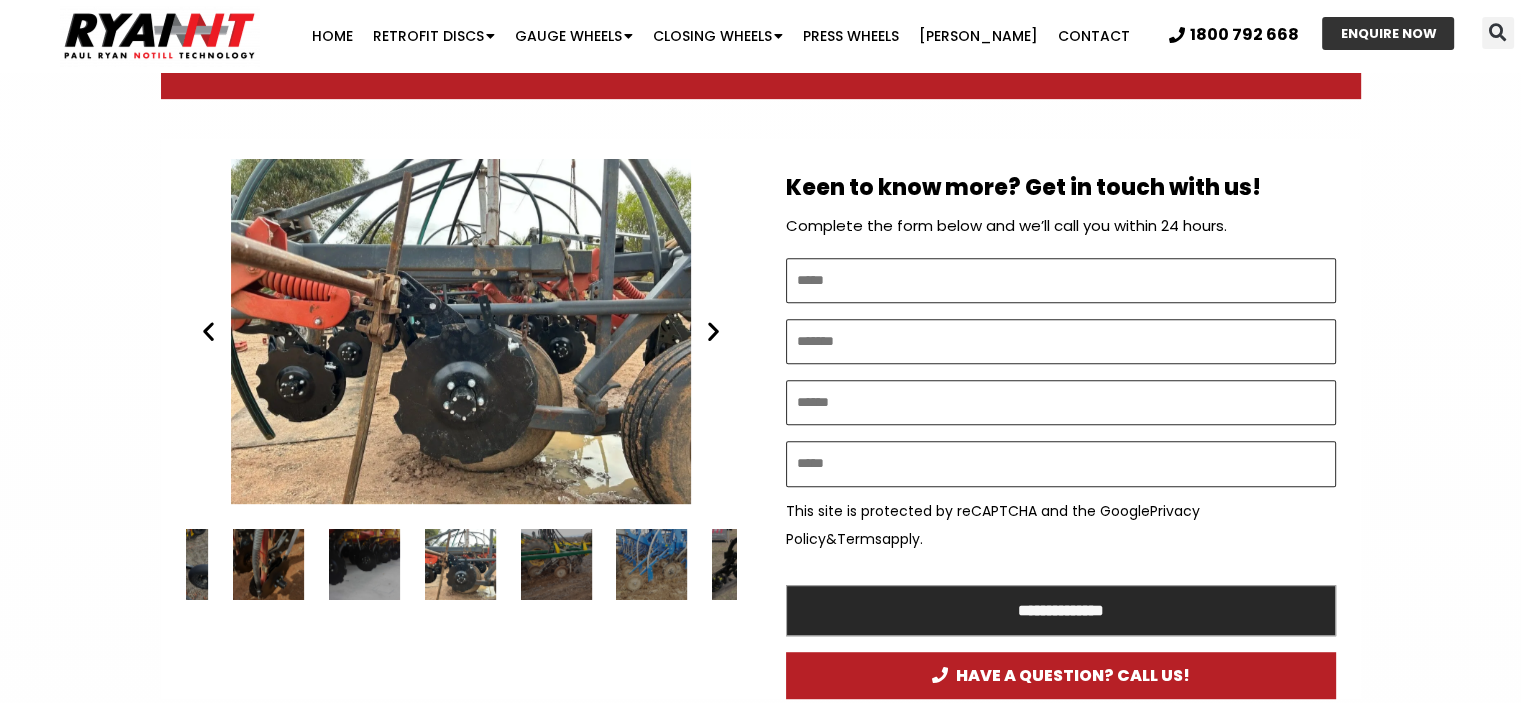 click at bounding box center [208, 331] 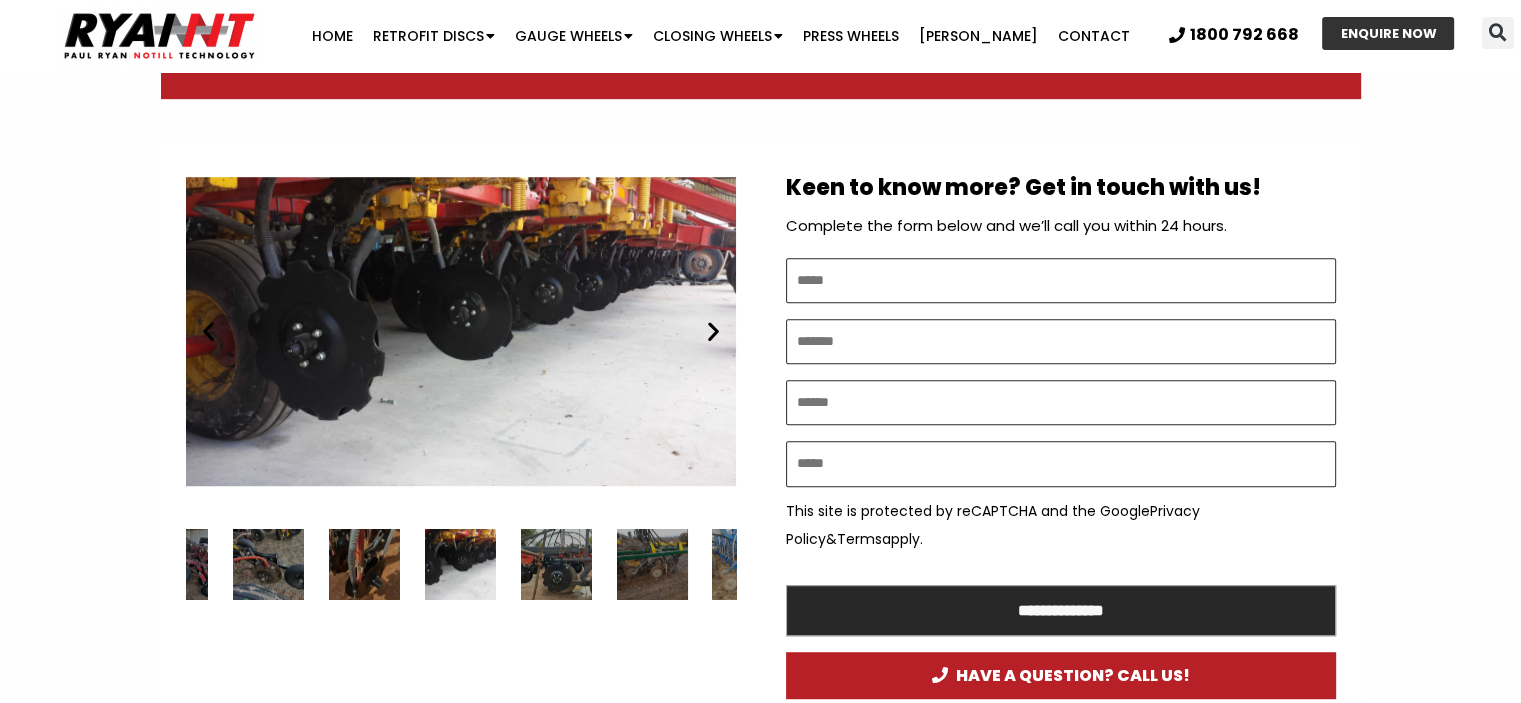 click at bounding box center [208, 331] 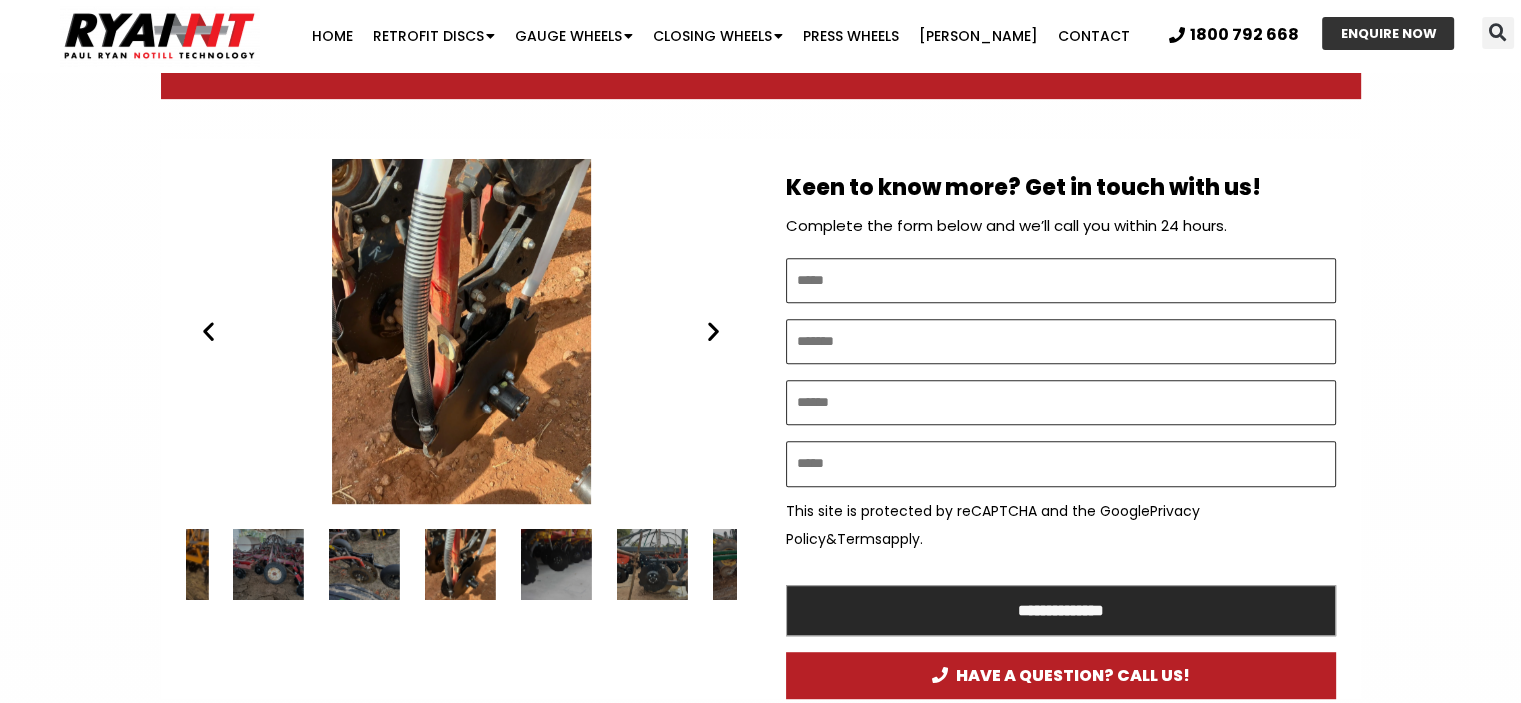 click at bounding box center (713, 331) 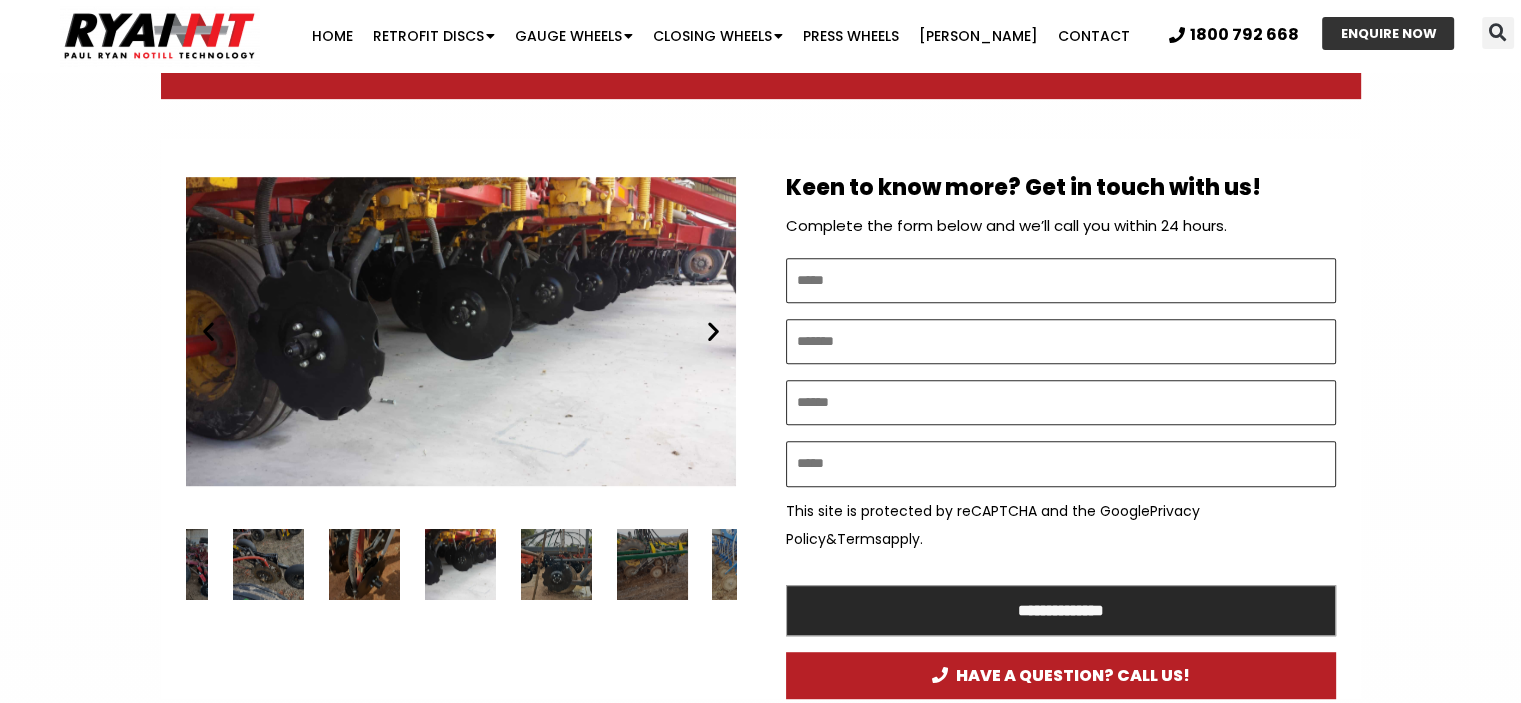 click at bounding box center (713, 331) 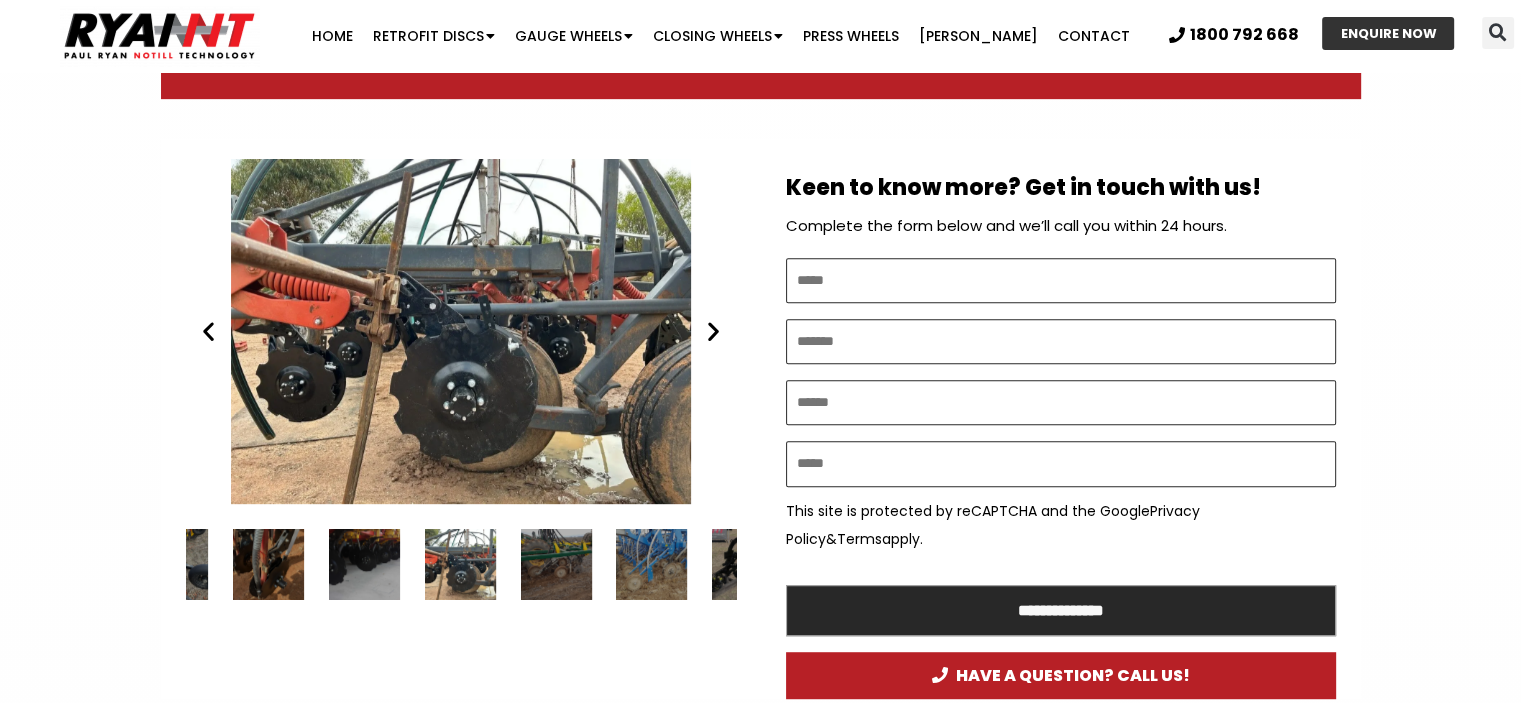 click at bounding box center (713, 331) 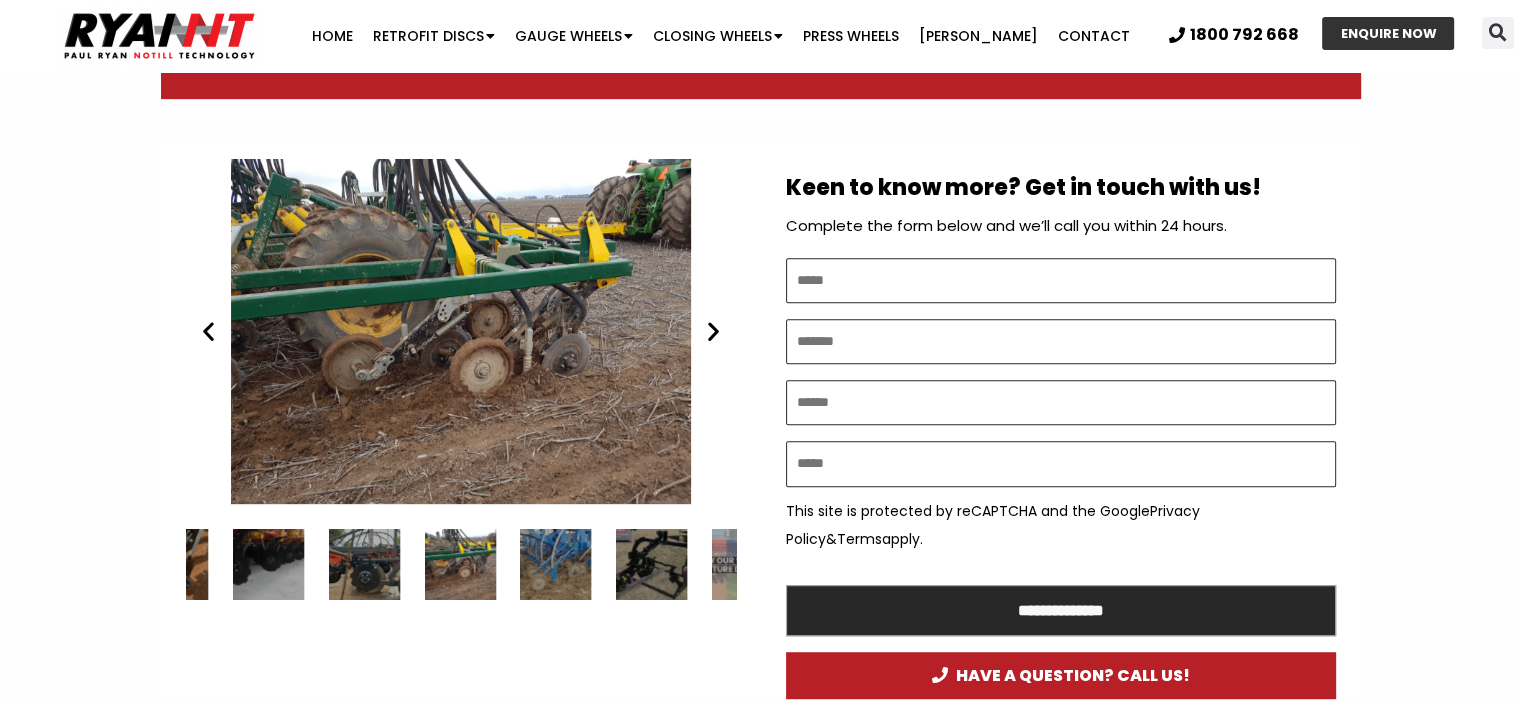 click at bounding box center [713, 331] 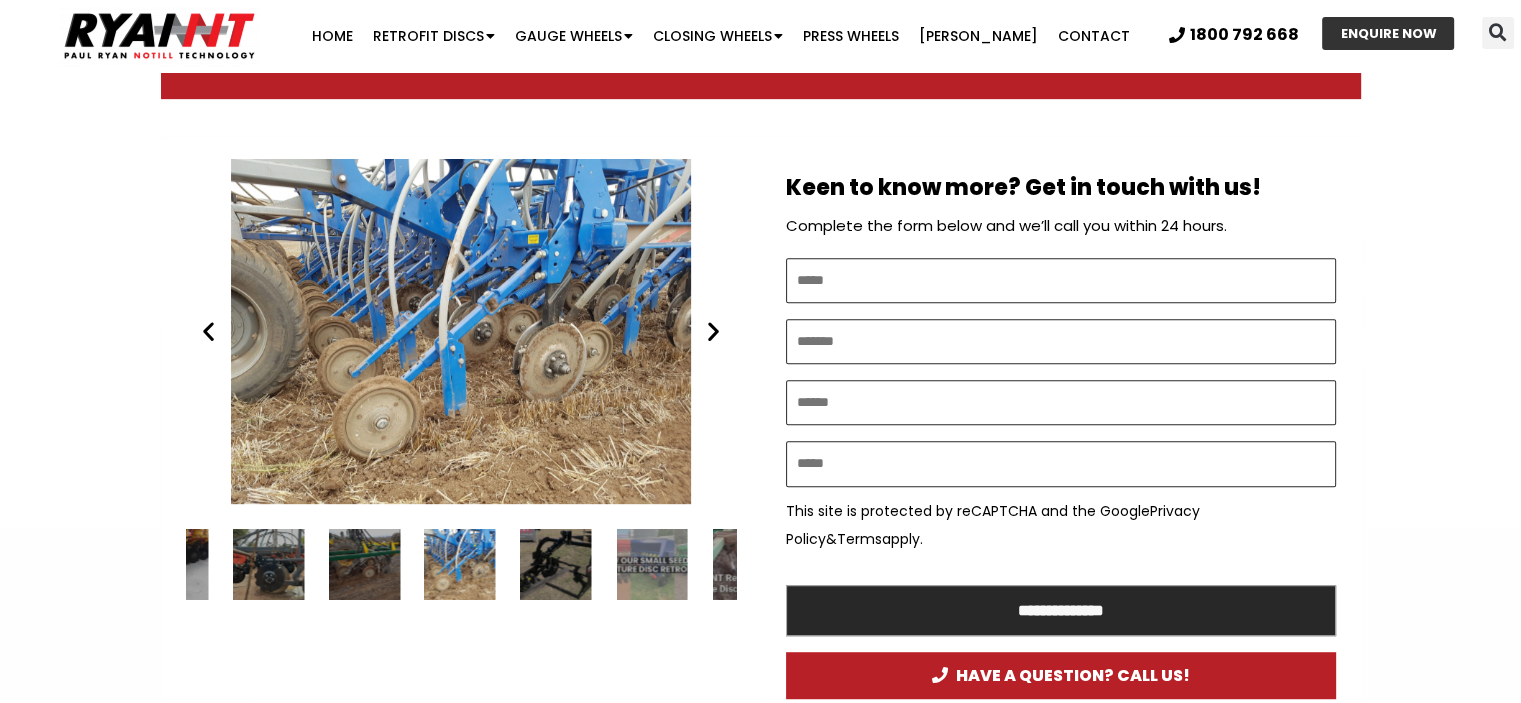 click at bounding box center [713, 331] 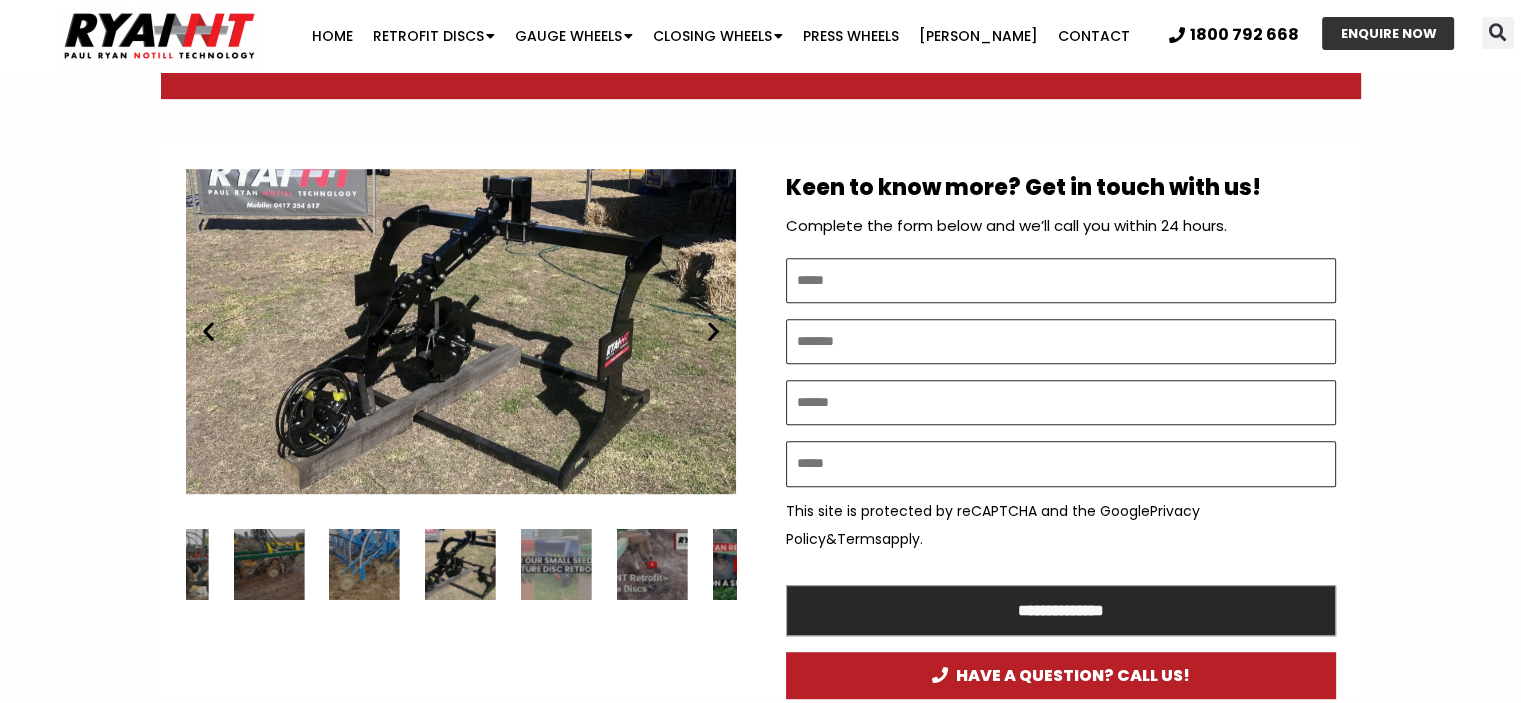 click at bounding box center (713, 331) 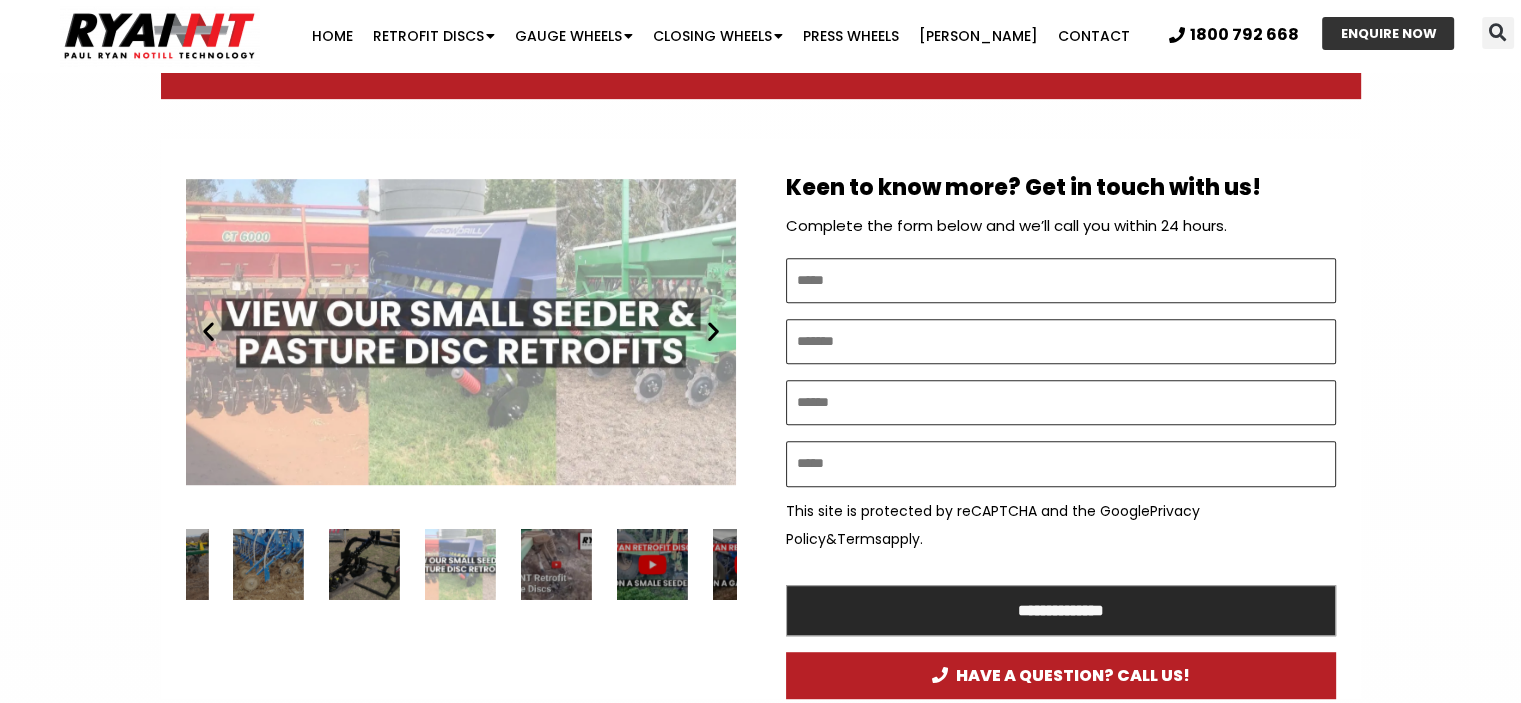 click at bounding box center (208, 331) 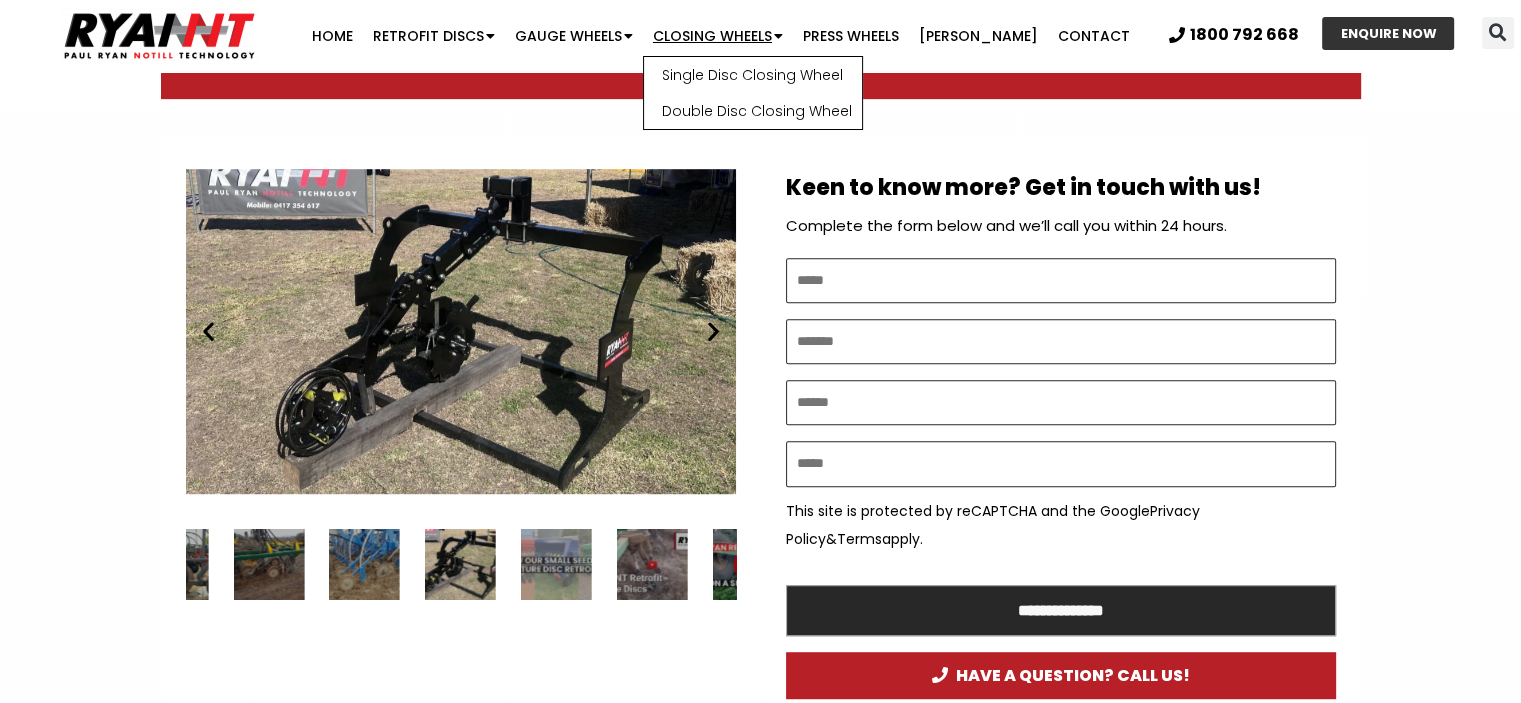 click on "Closing Wheels" 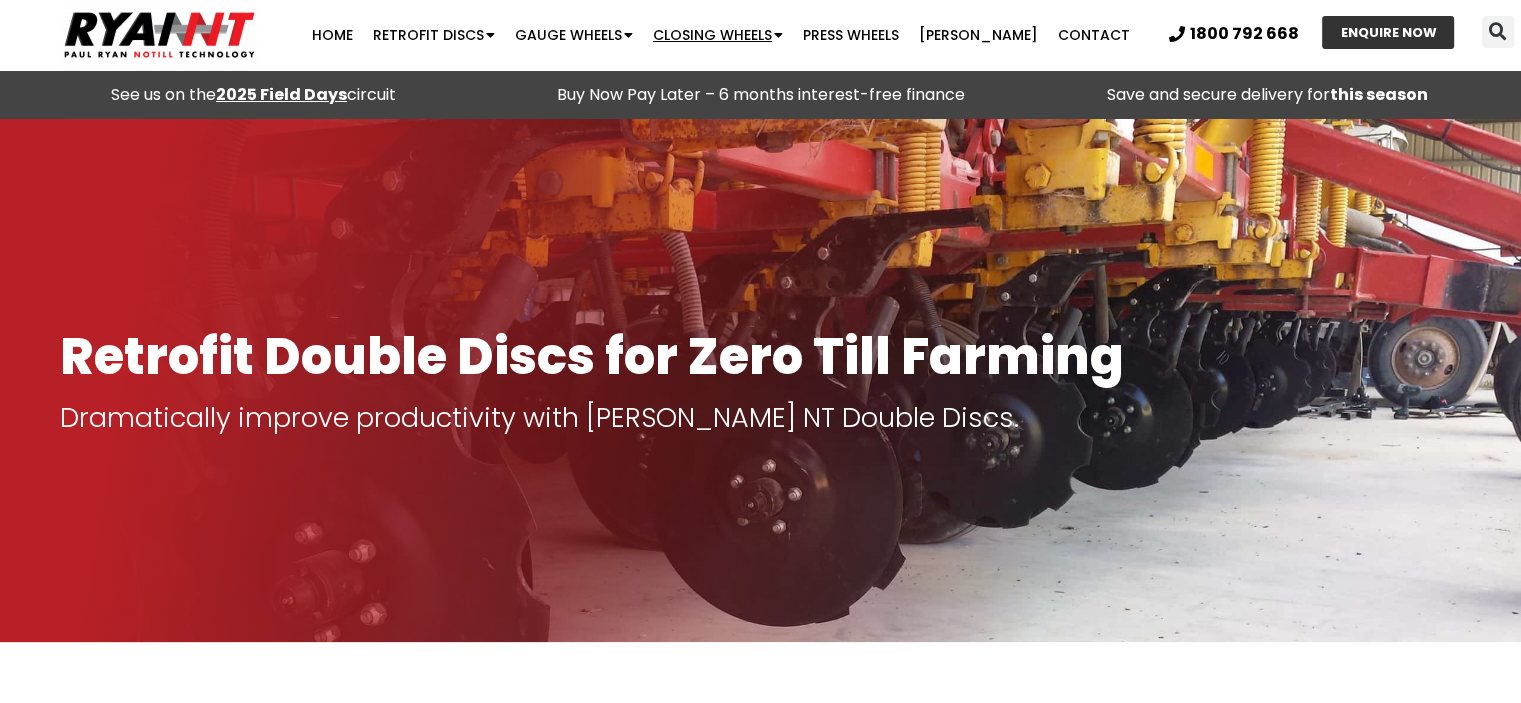 scroll, scrollTop: 0, scrollLeft: 0, axis: both 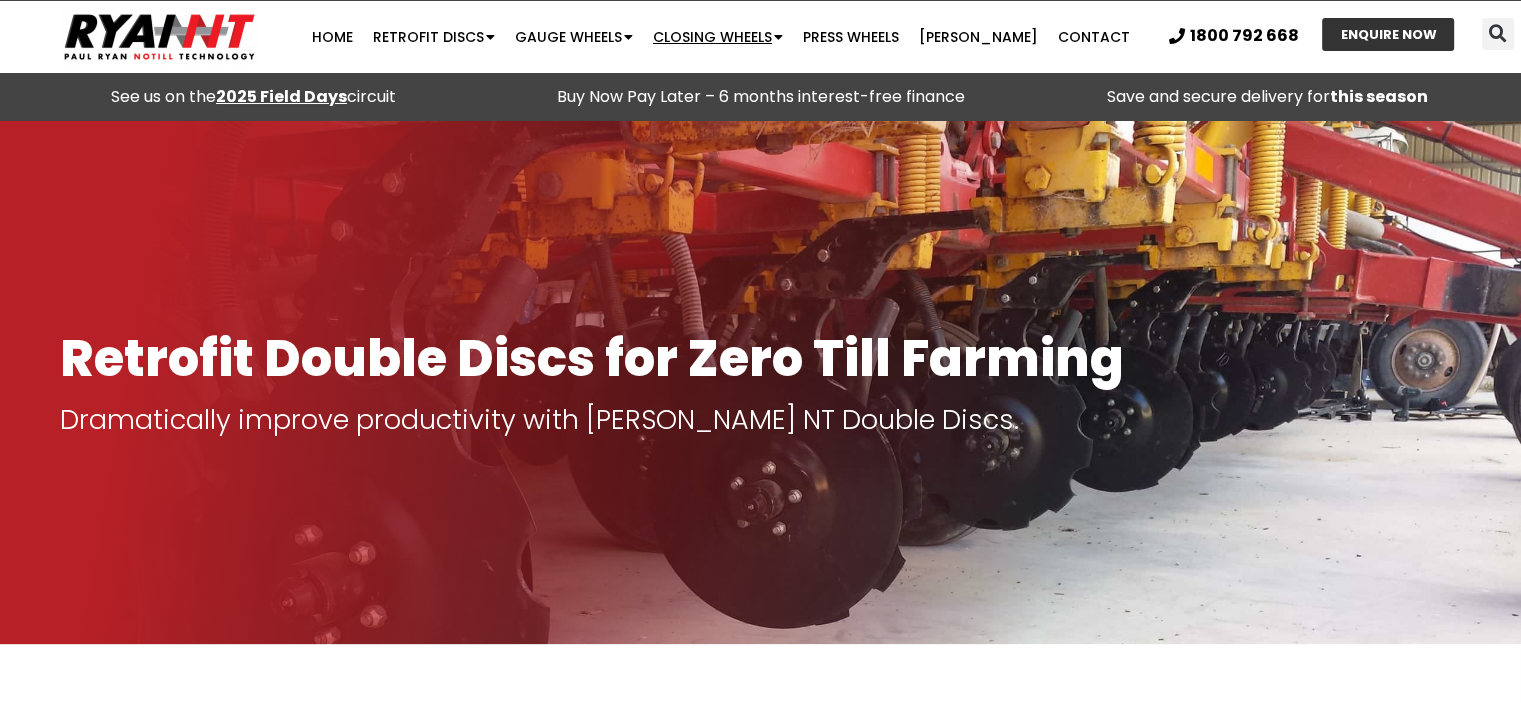 click on "Closing Wheels" 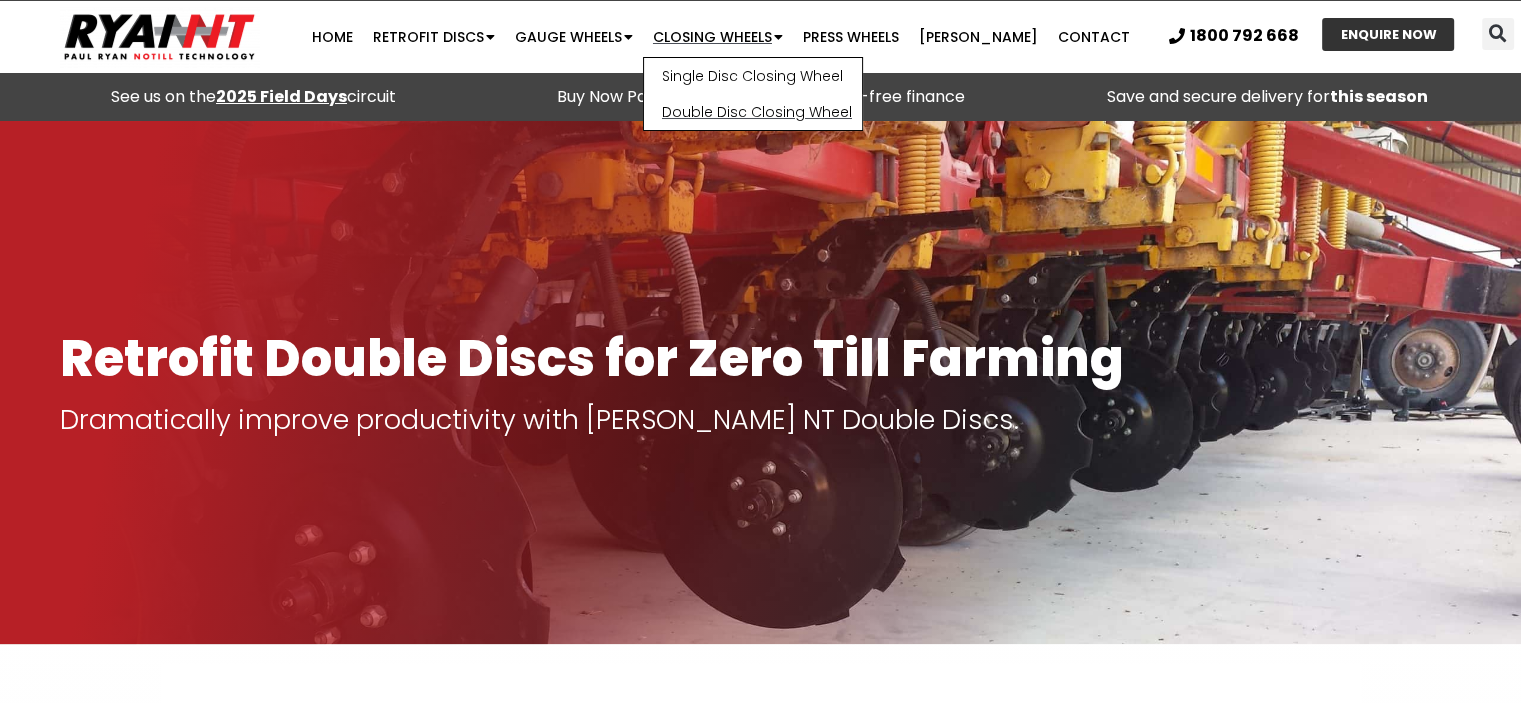 click on "Double Disc Closing Wheel" 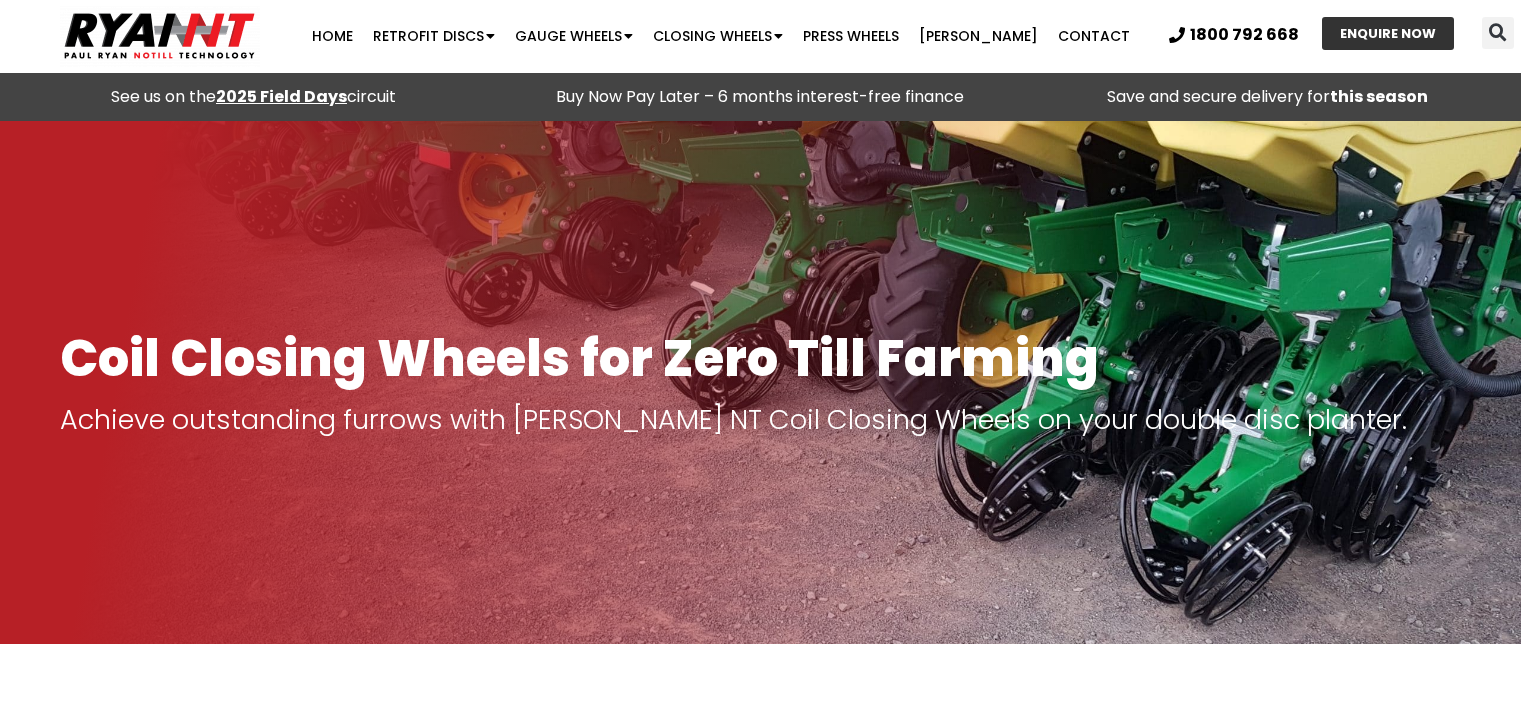 scroll, scrollTop: 100, scrollLeft: 0, axis: vertical 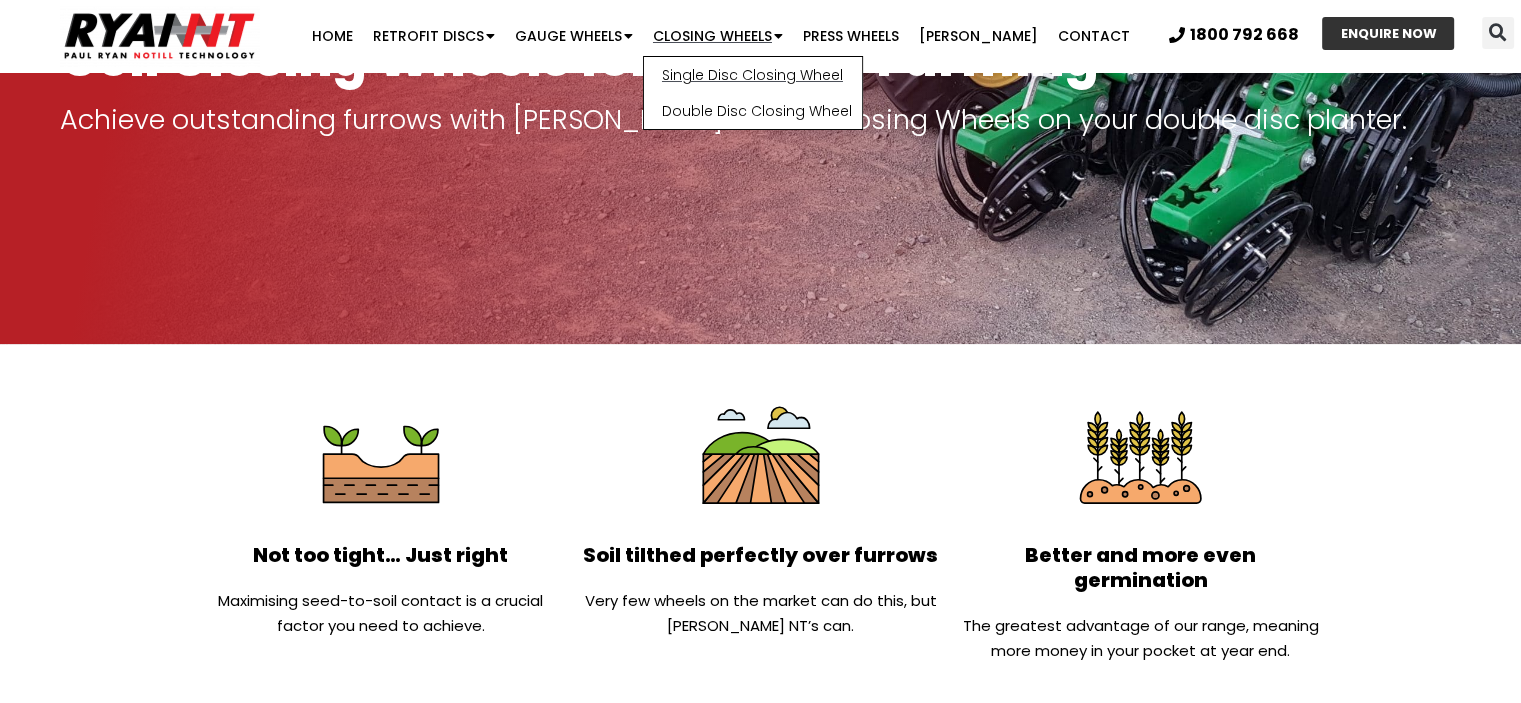 click on "Single Disc Closing Wheel" 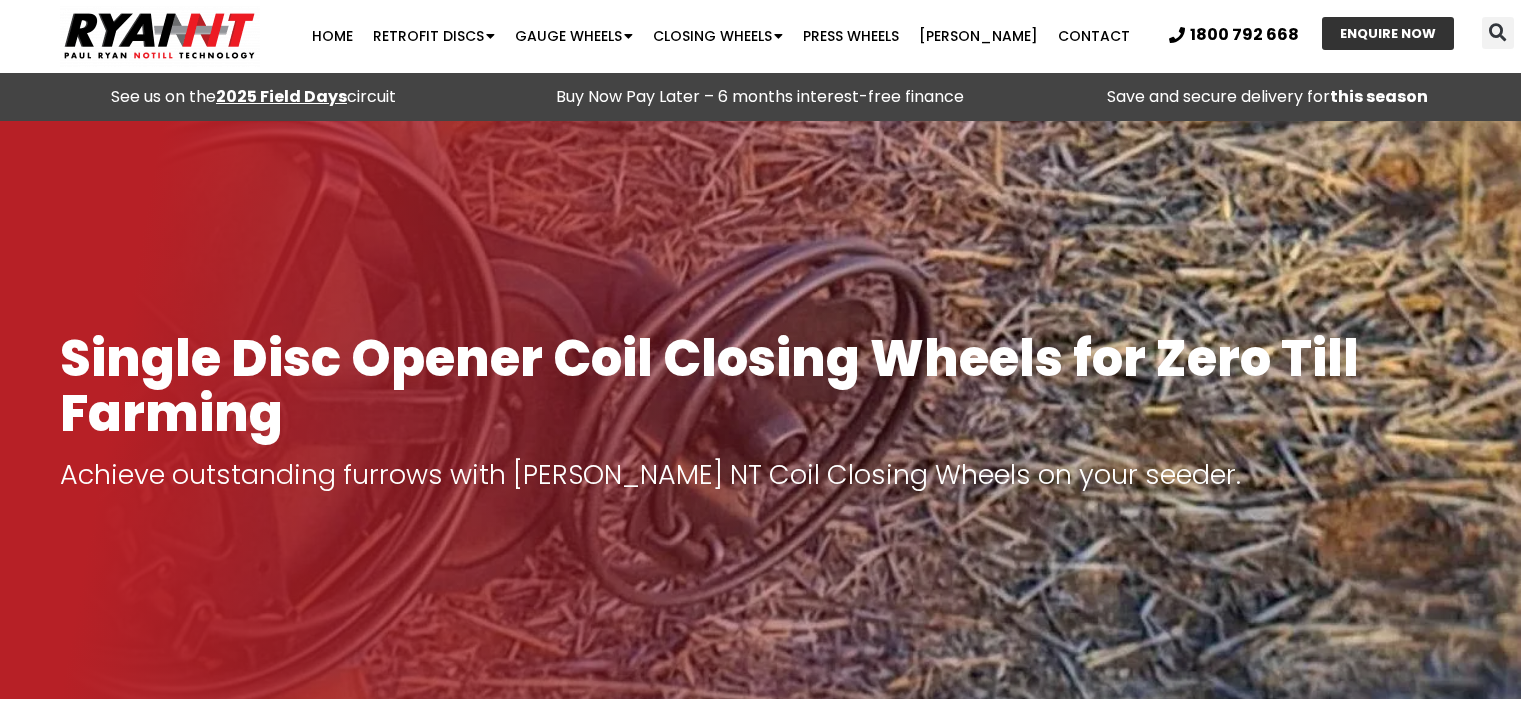 scroll, scrollTop: 400, scrollLeft: 0, axis: vertical 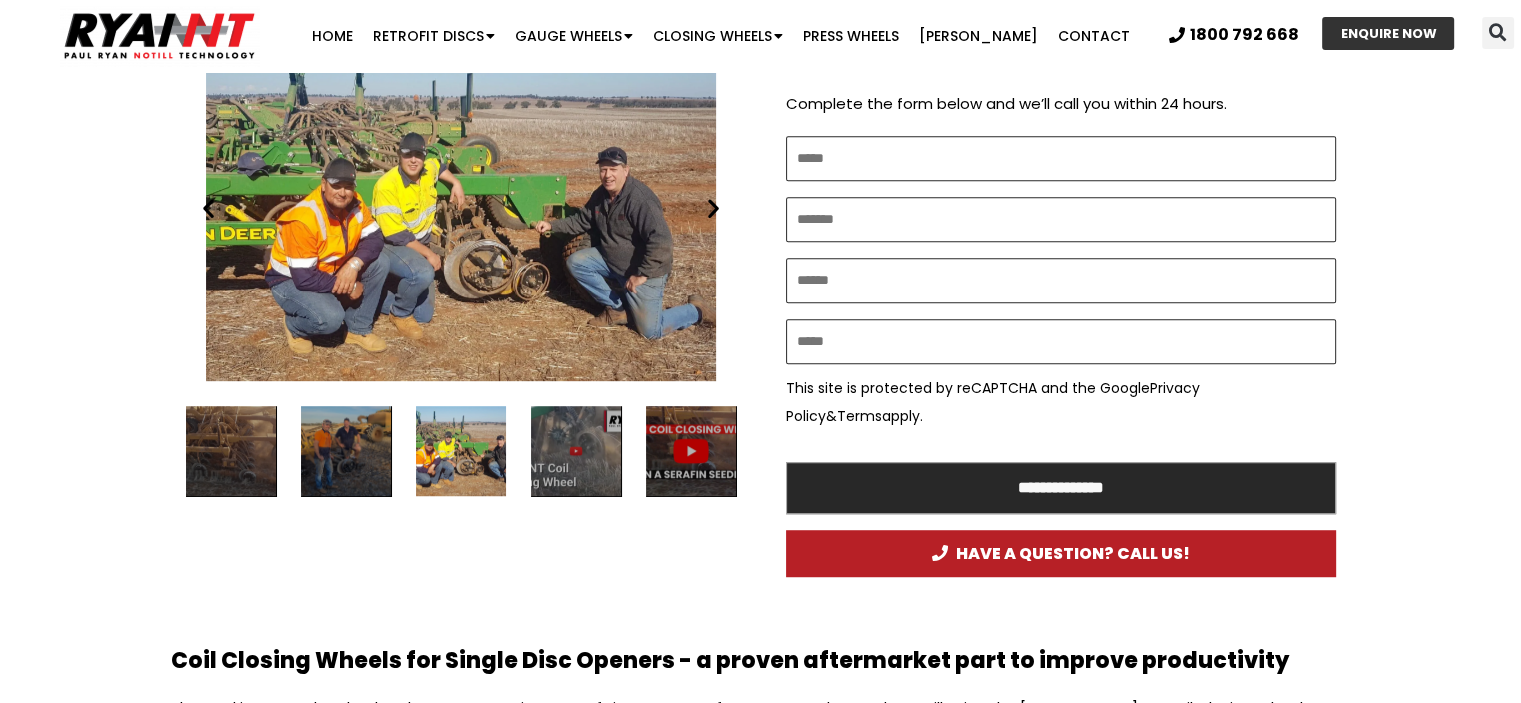 click at bounding box center (713, 208) 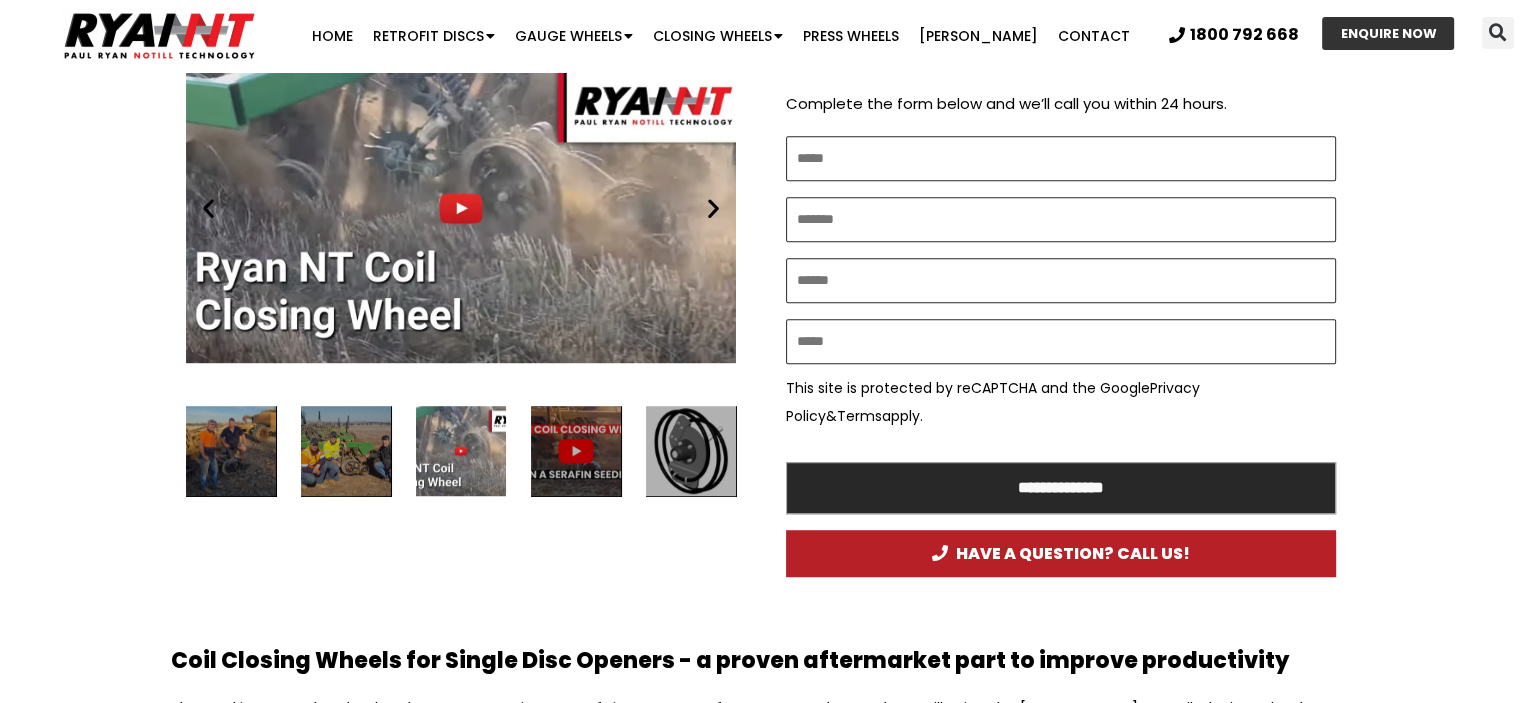 click at bounding box center (713, 208) 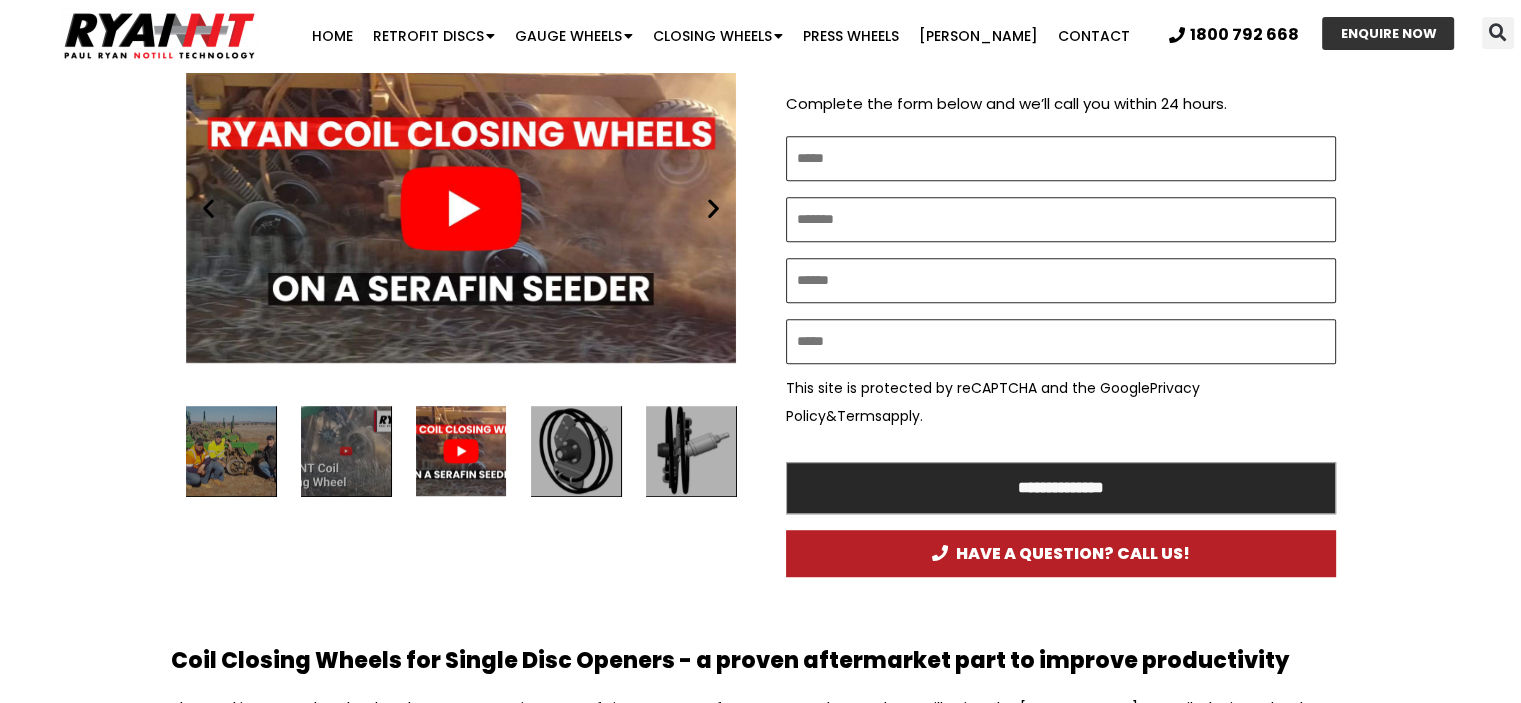 click at bounding box center [713, 208] 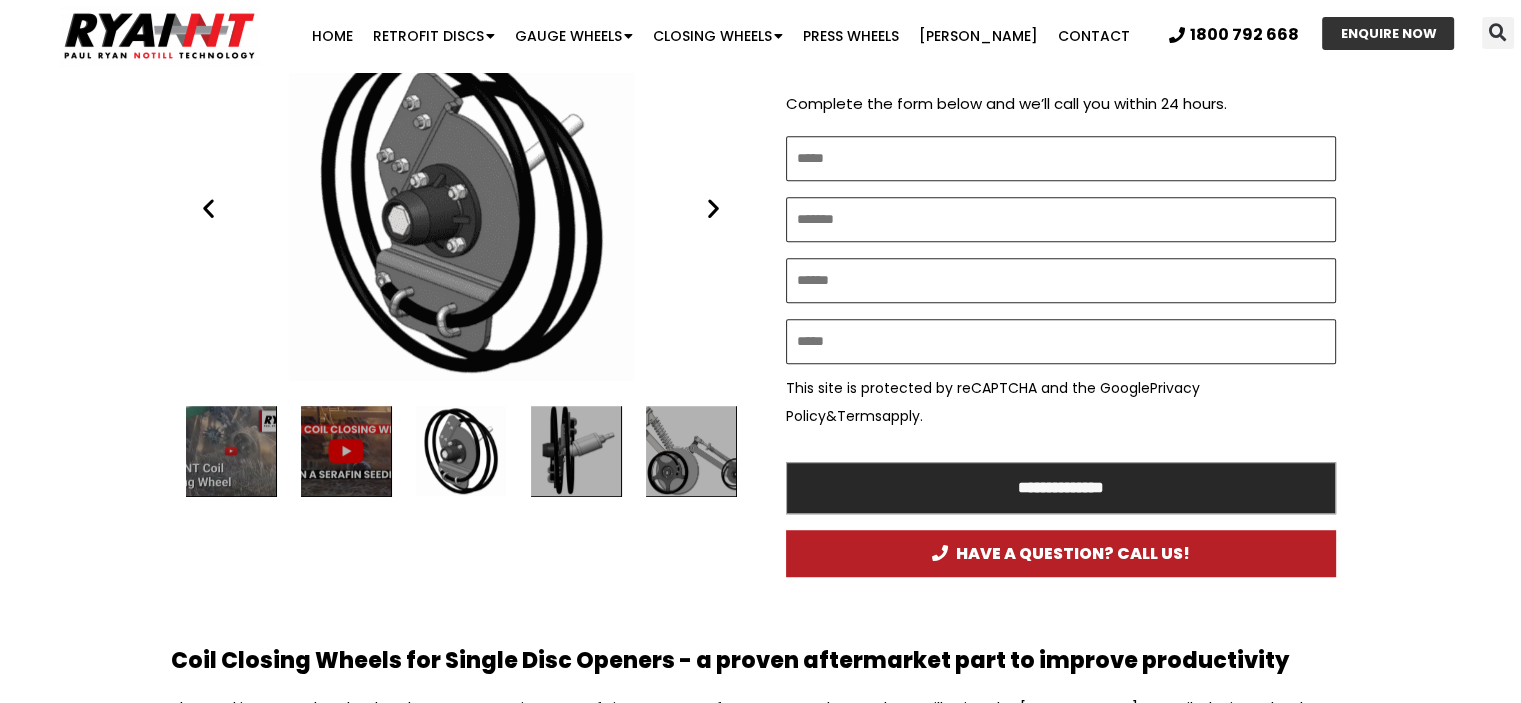 click at bounding box center [208, 208] 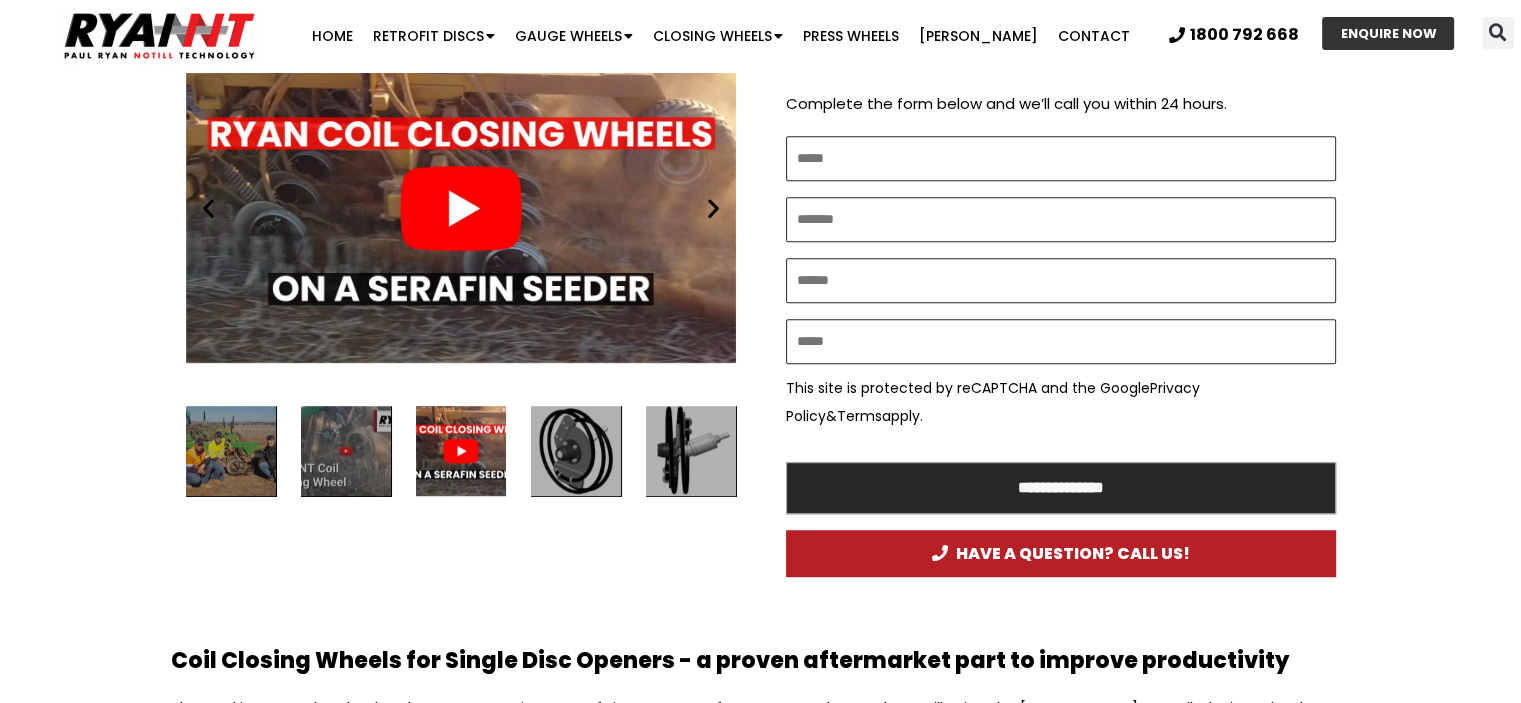click at bounding box center [713, 208] 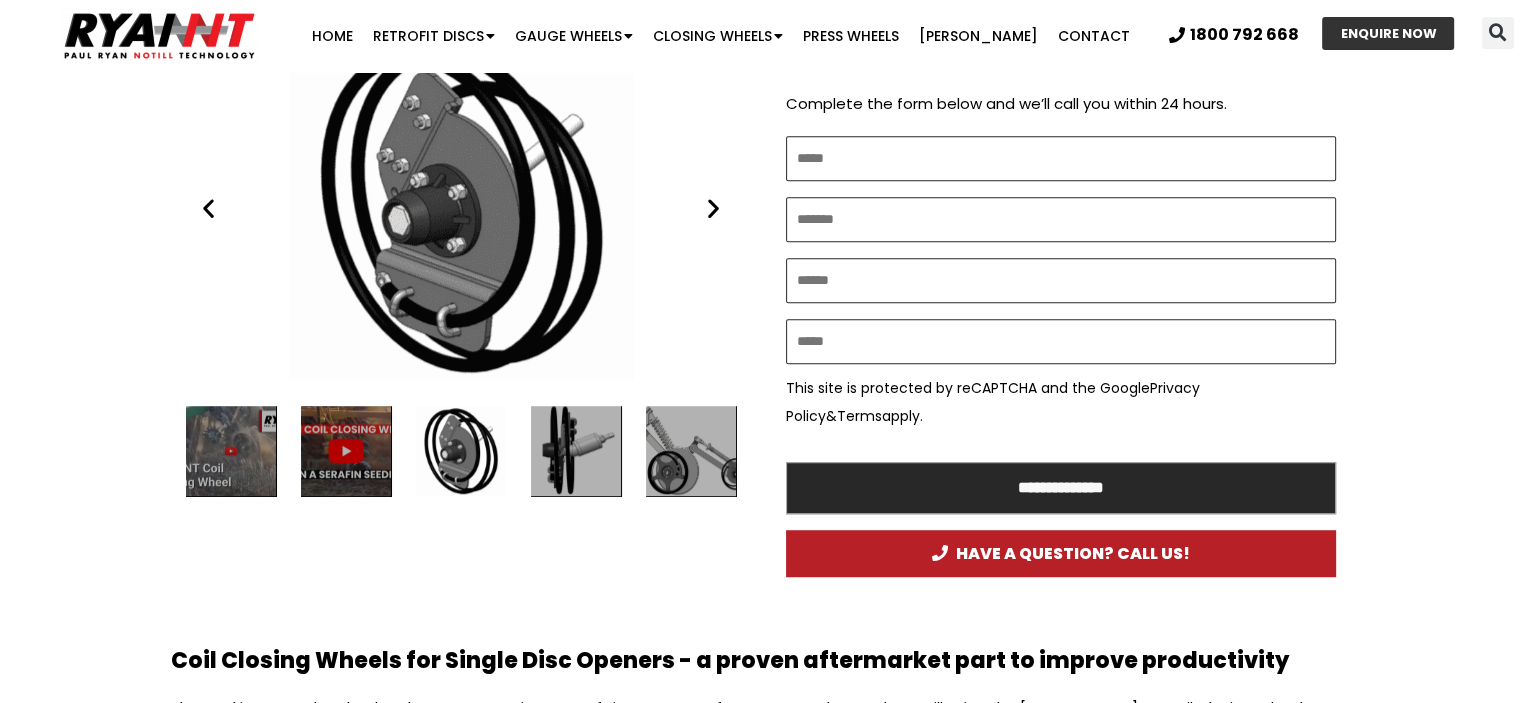 click at bounding box center (691, 451) 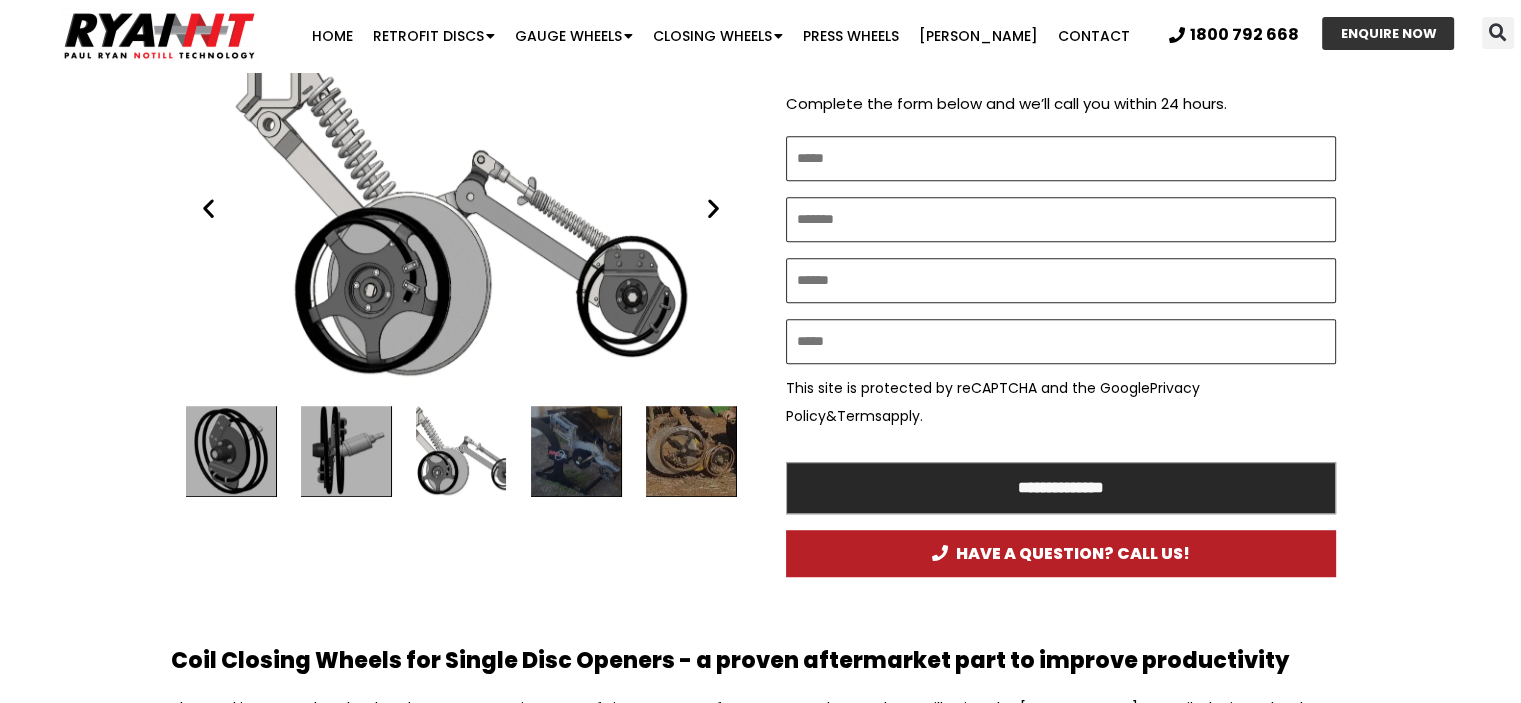 click at bounding box center (691, 451) 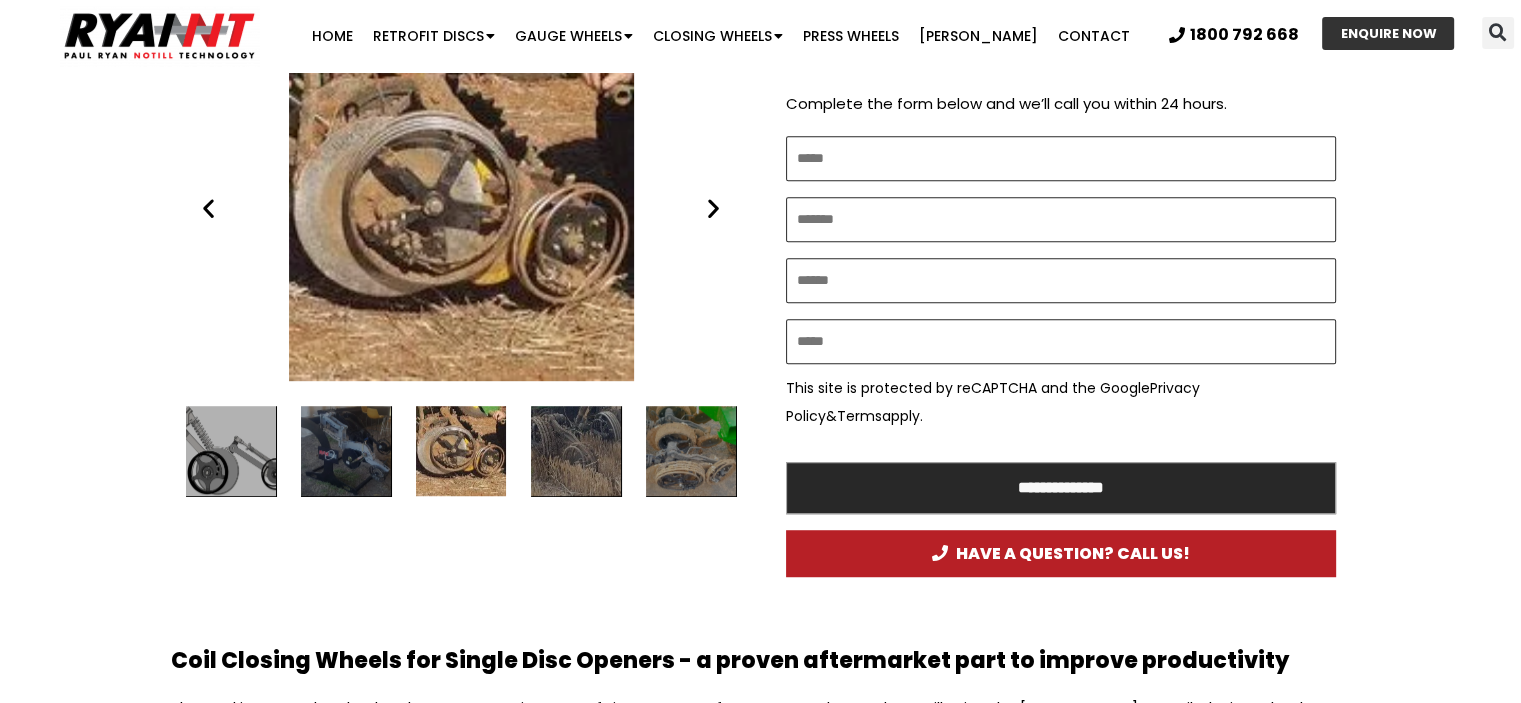 click at bounding box center (576, 451) 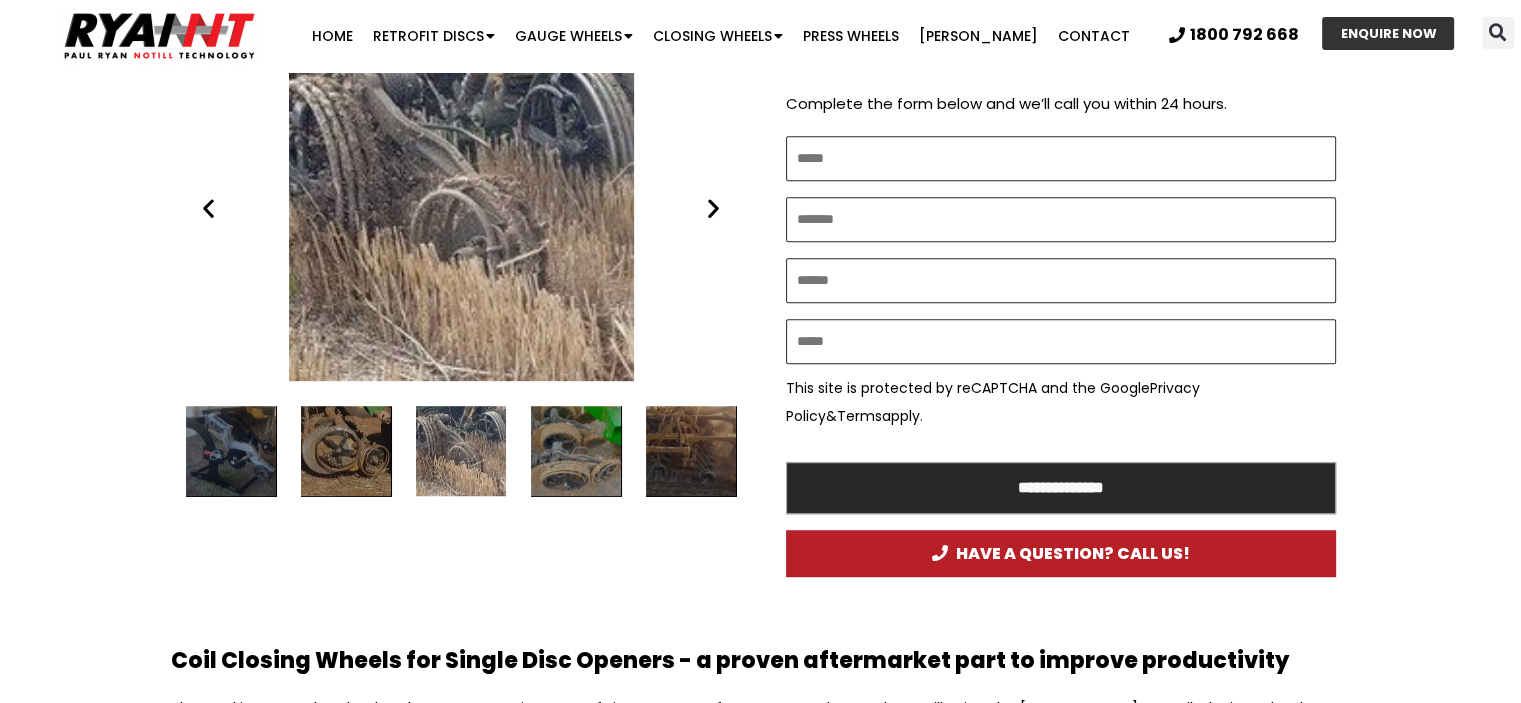 click at bounding box center [691, 451] 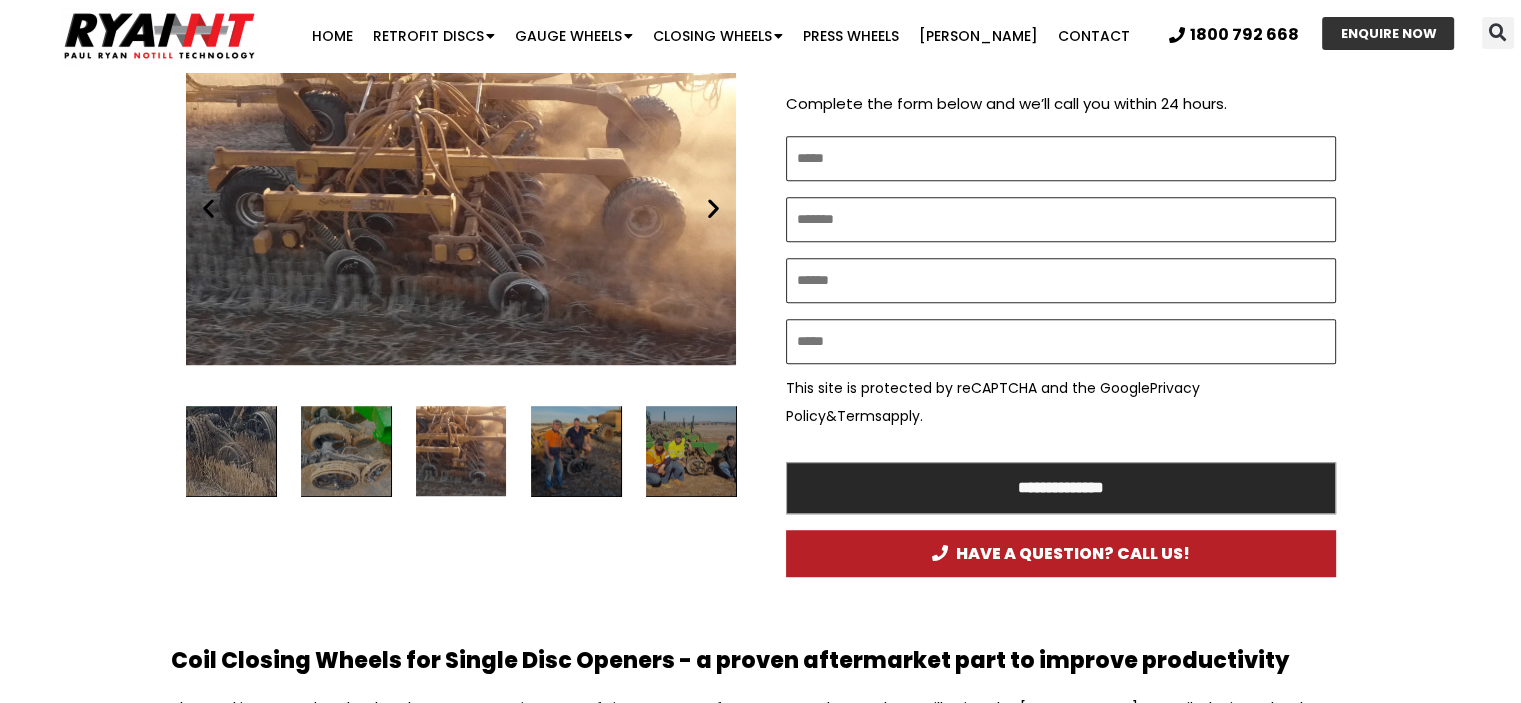 click at bounding box center [691, 451] 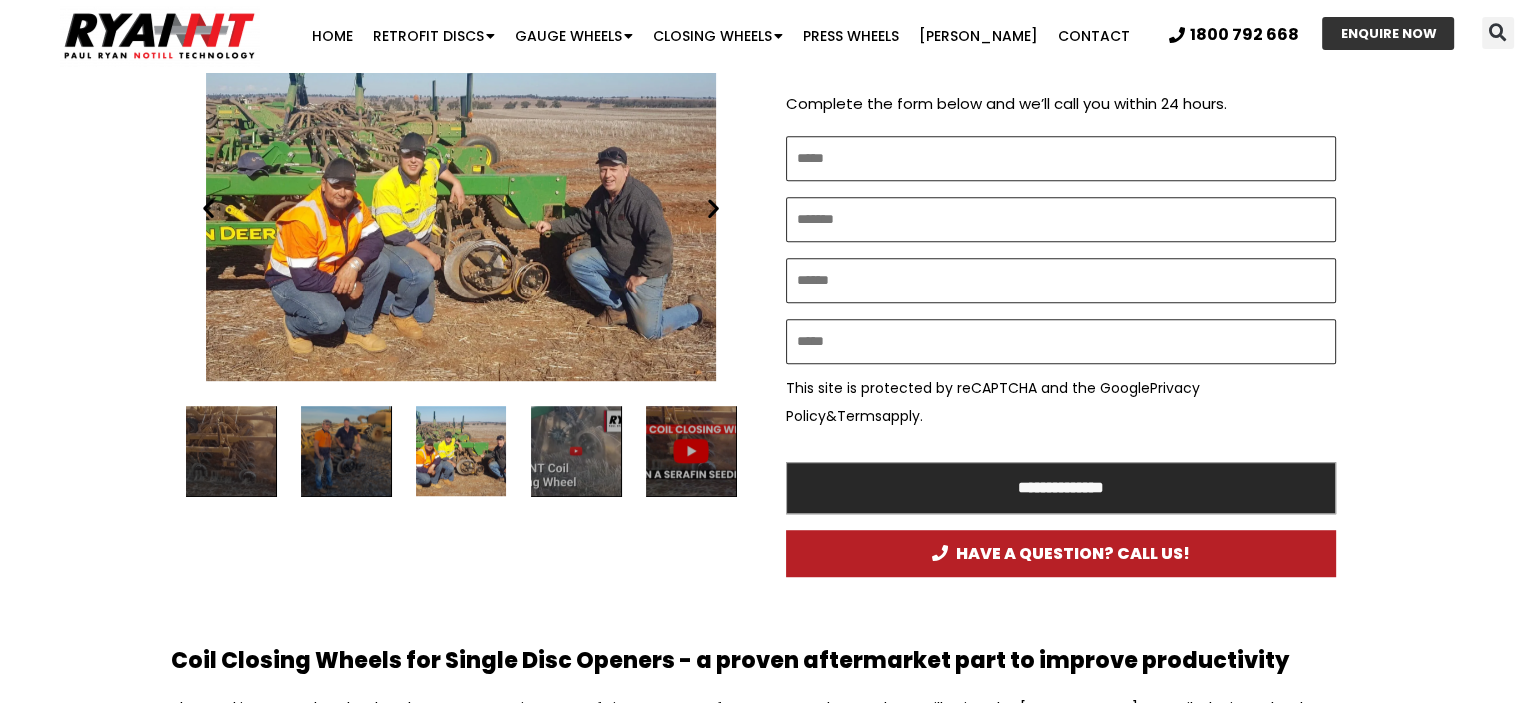 click at bounding box center [576, 451] 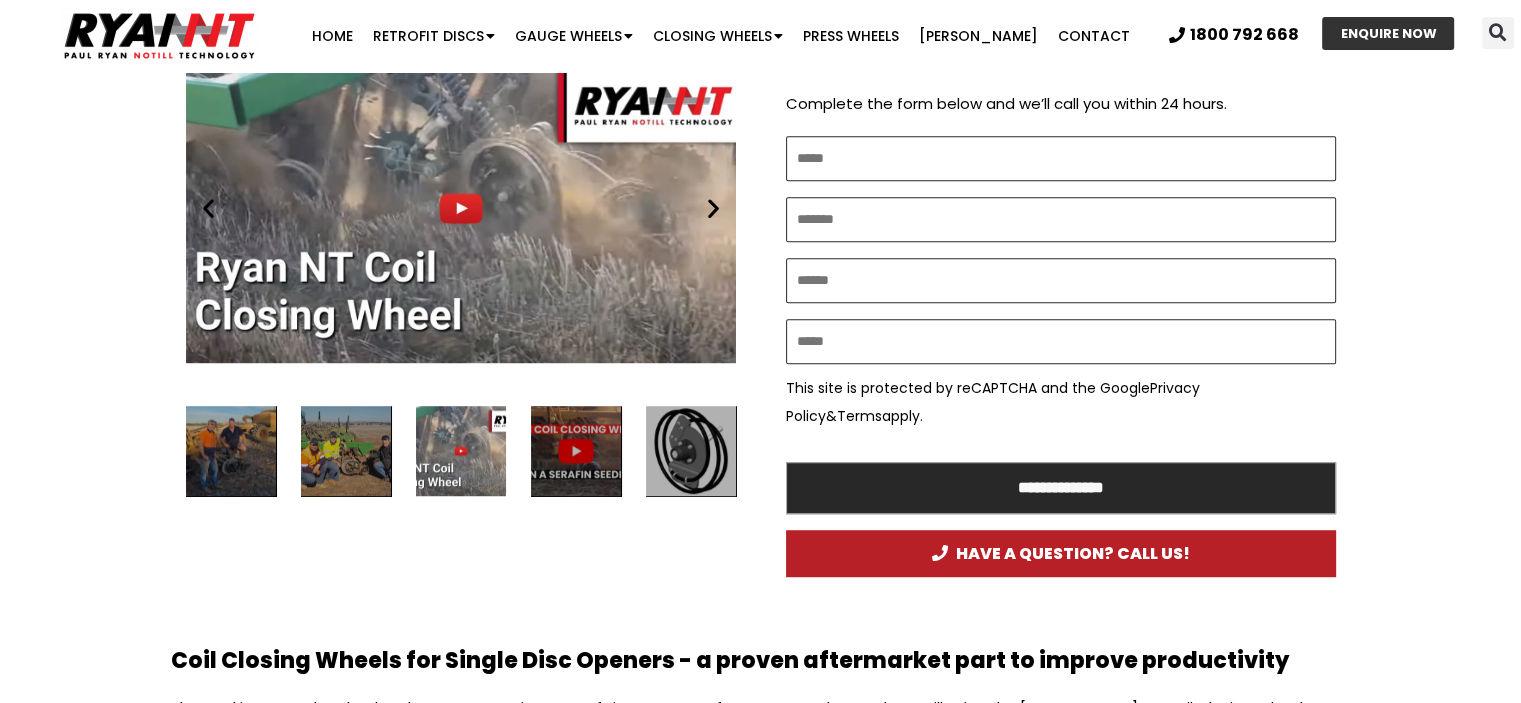 click at bounding box center (691, 451) 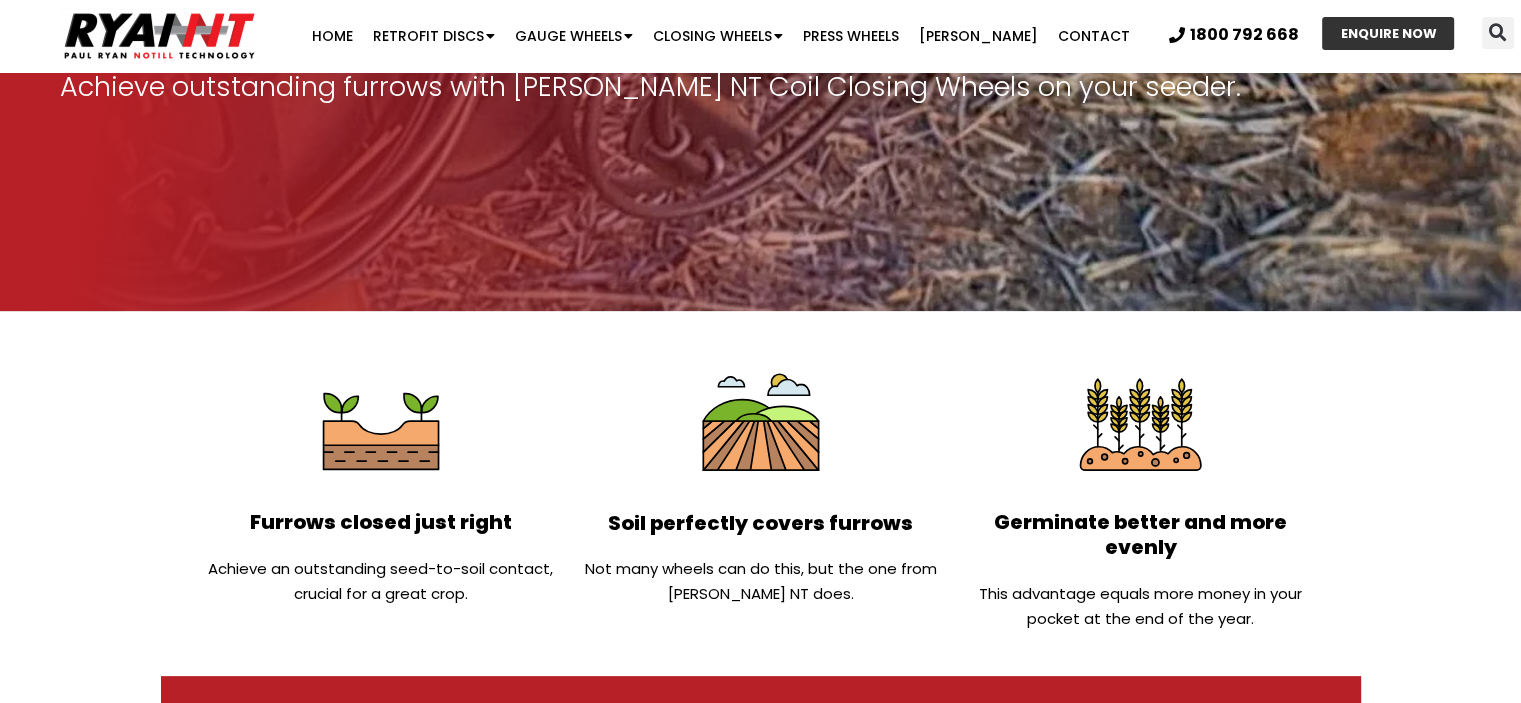 scroll, scrollTop: 104, scrollLeft: 0, axis: vertical 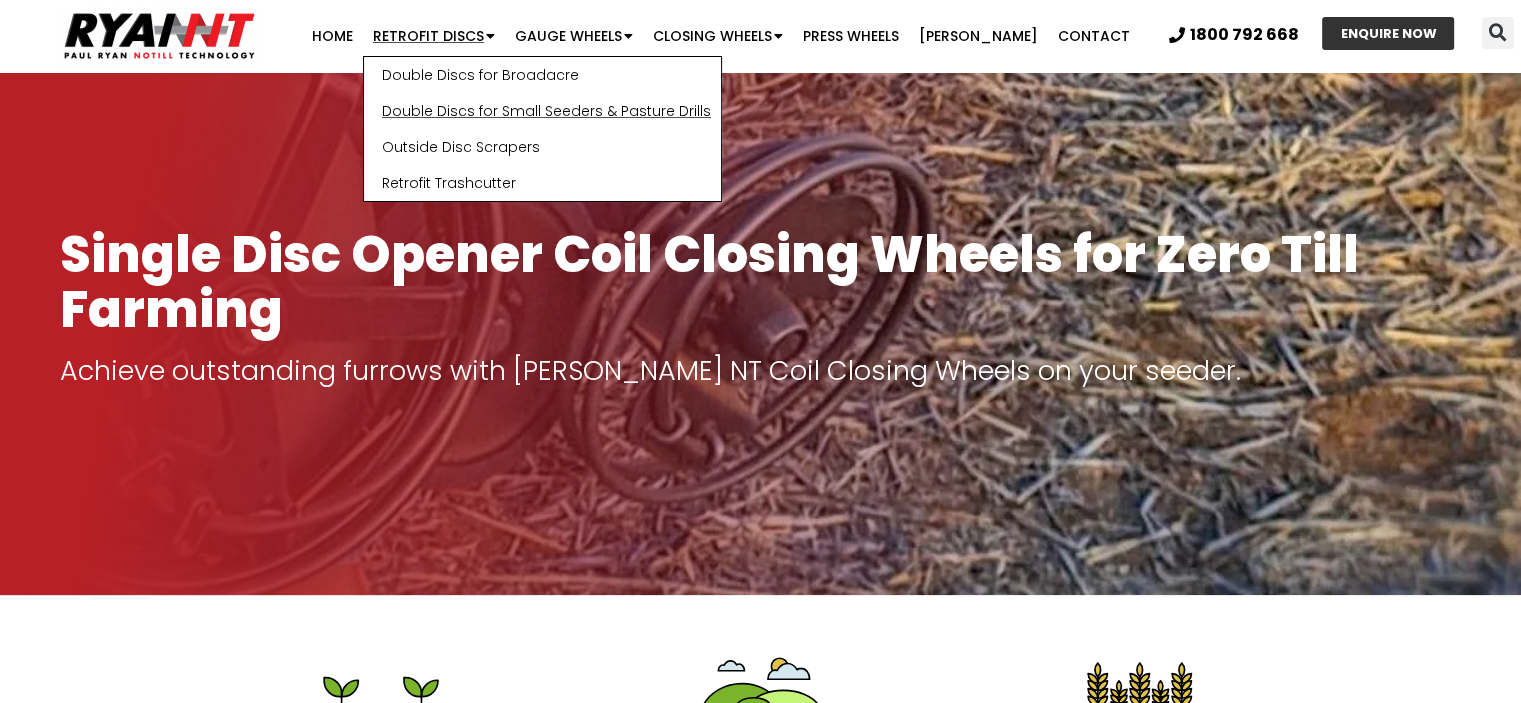 click on "Double Discs for Small Seeders & Pasture Drills" 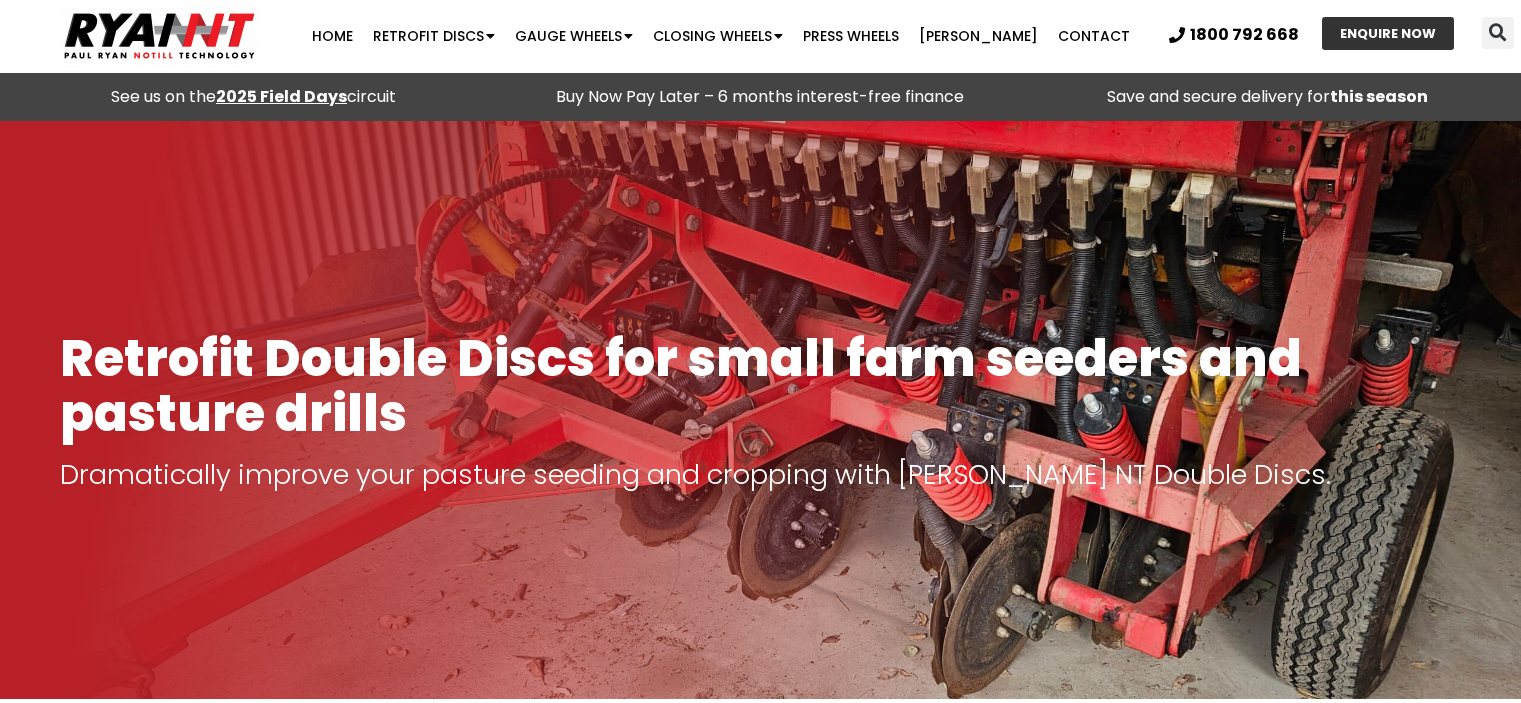 scroll, scrollTop: 1000, scrollLeft: 0, axis: vertical 